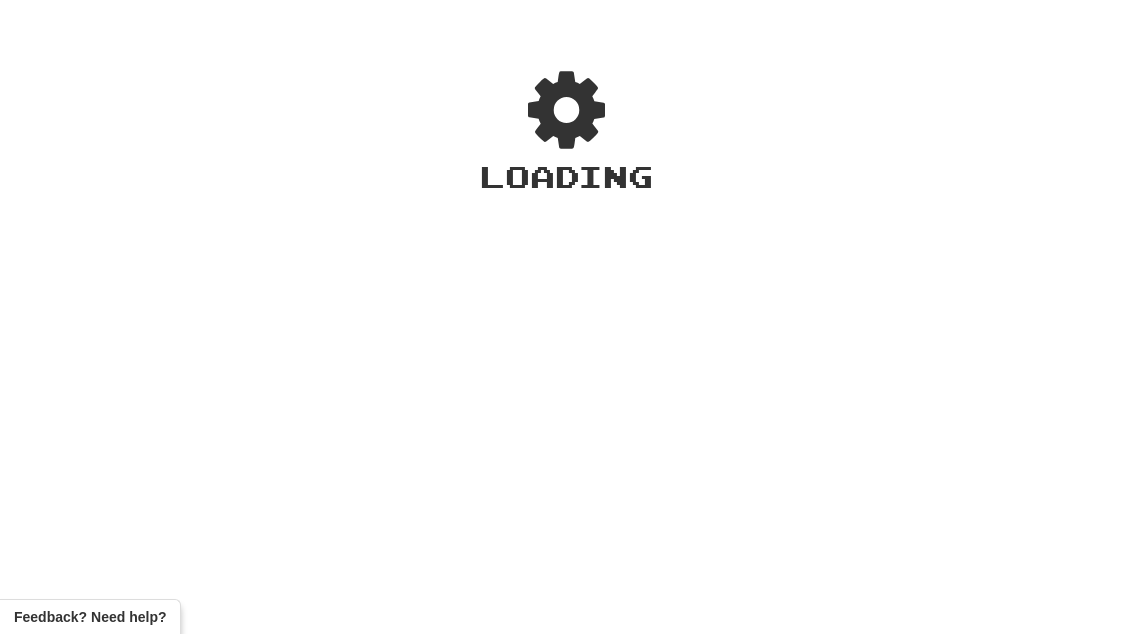 scroll, scrollTop: 0, scrollLeft: 0, axis: both 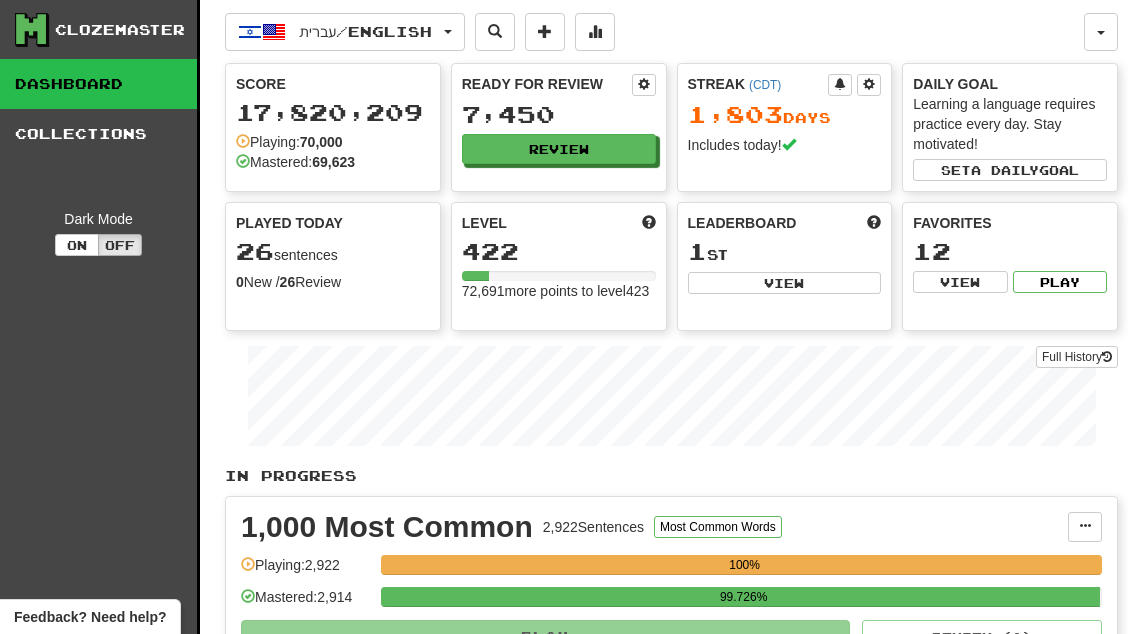 click on "Review" at bounding box center (559, 149) 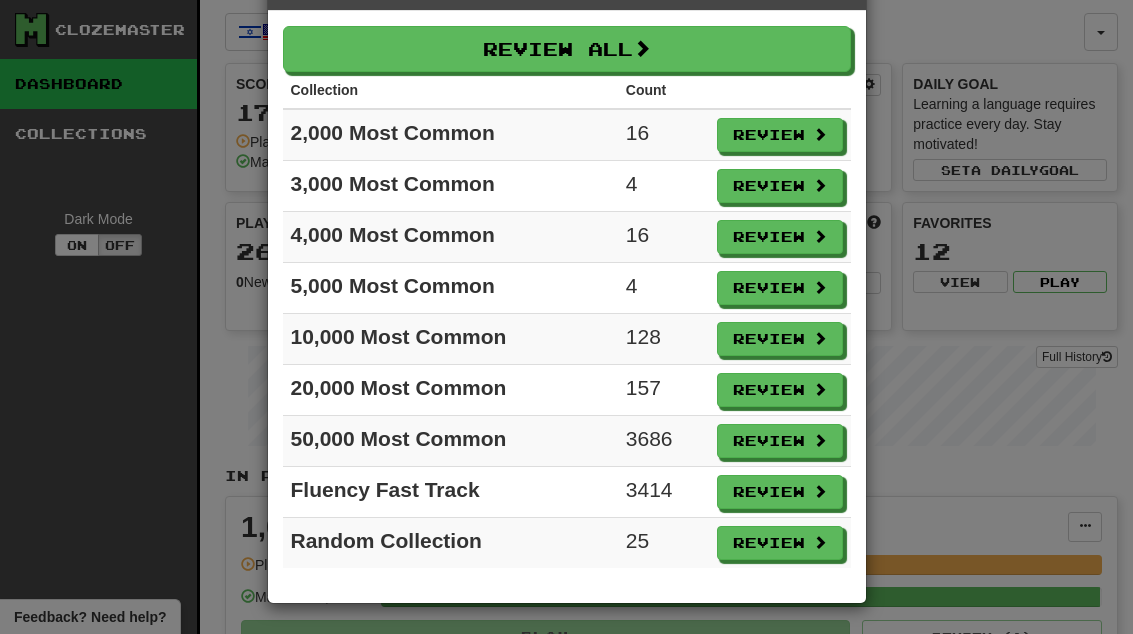 scroll, scrollTop: 71, scrollLeft: 0, axis: vertical 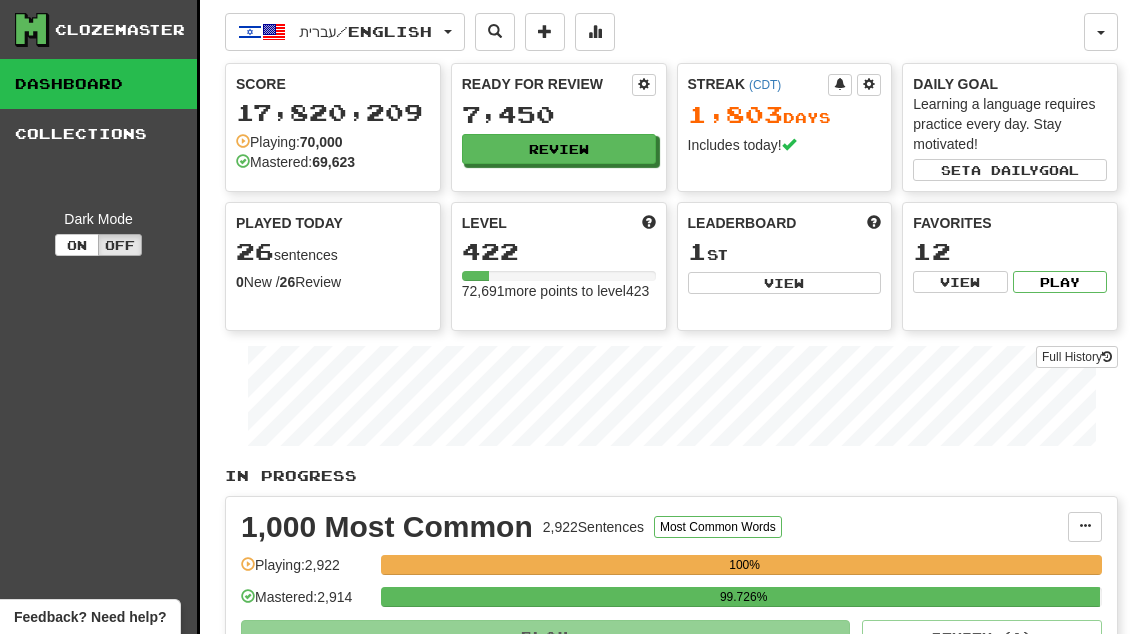 select on "**" 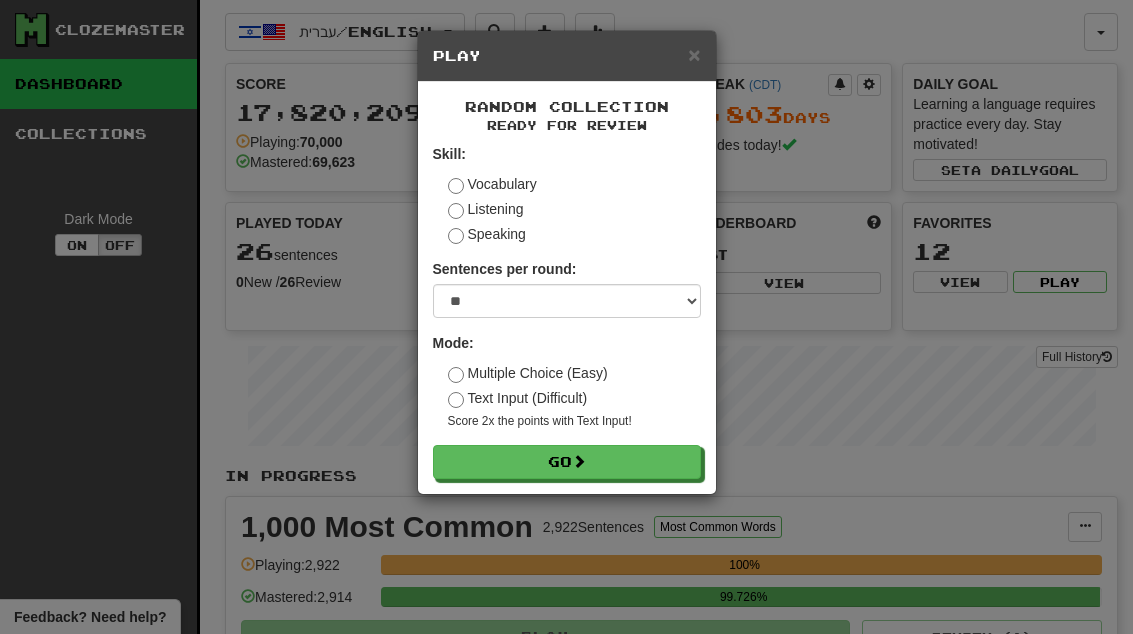 click on "Go" at bounding box center [567, 462] 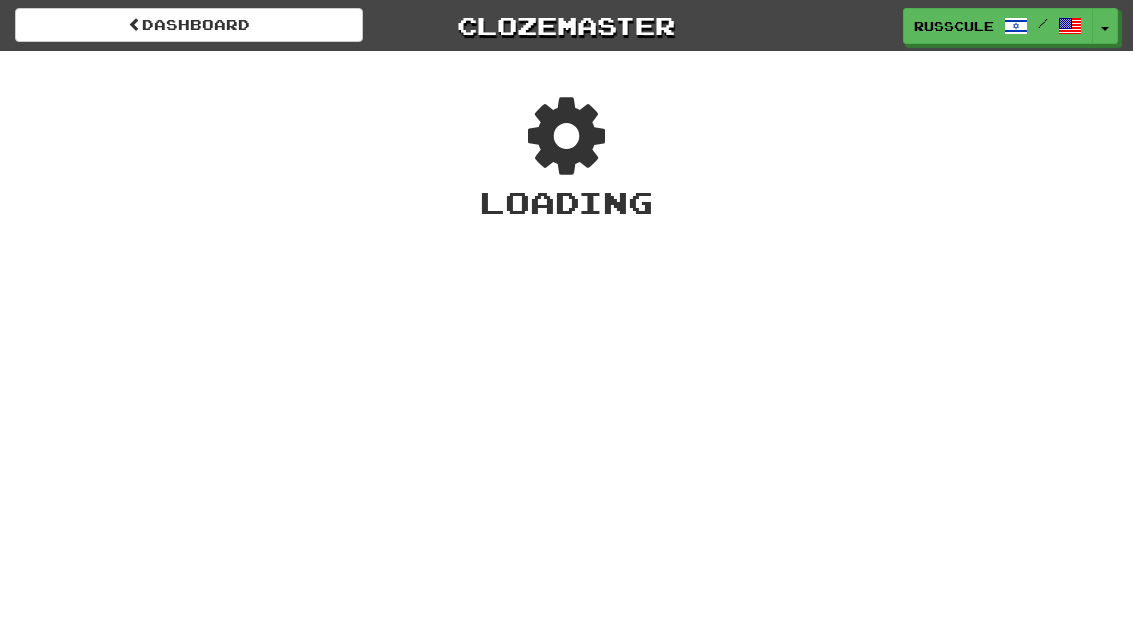 scroll, scrollTop: 0, scrollLeft: 0, axis: both 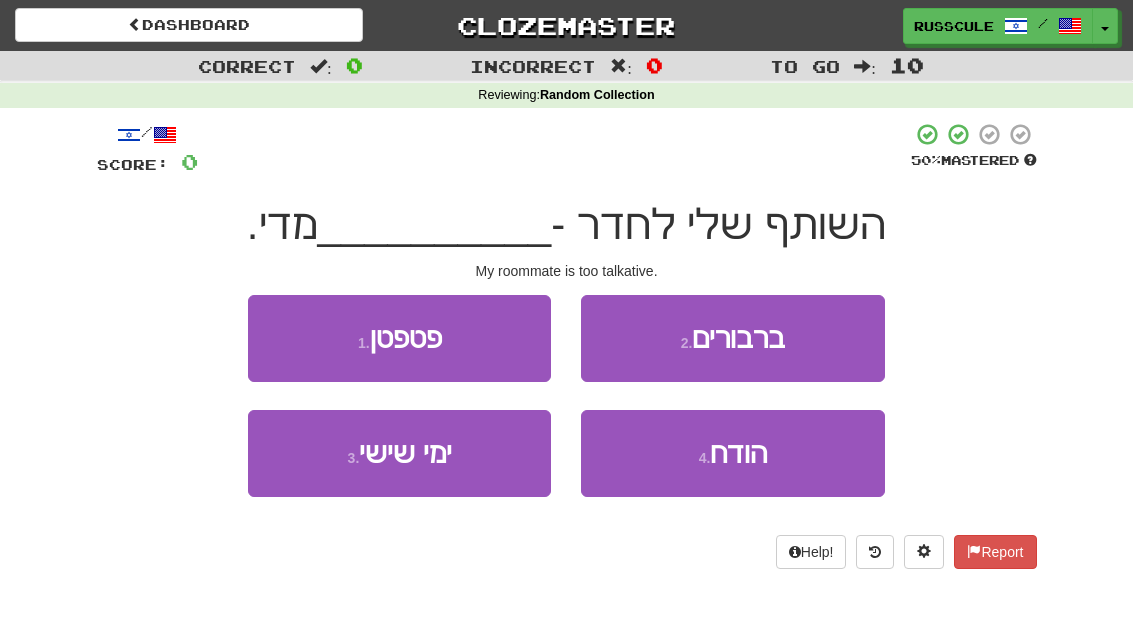 click on "1 .  פטפטן" at bounding box center [399, 338] 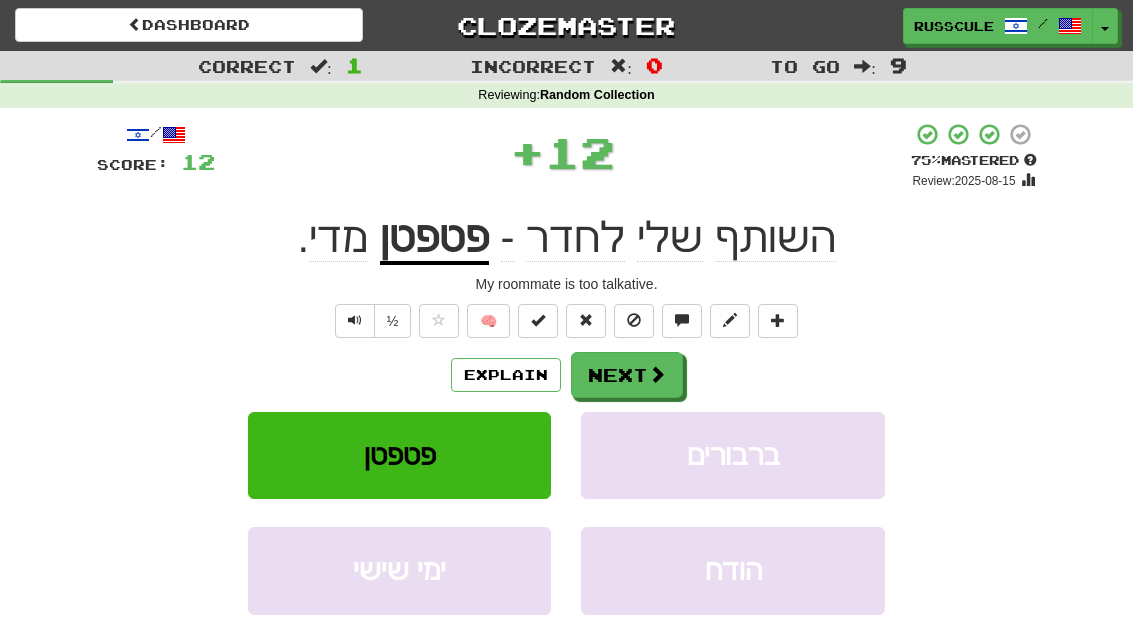 click at bounding box center [657, 374] 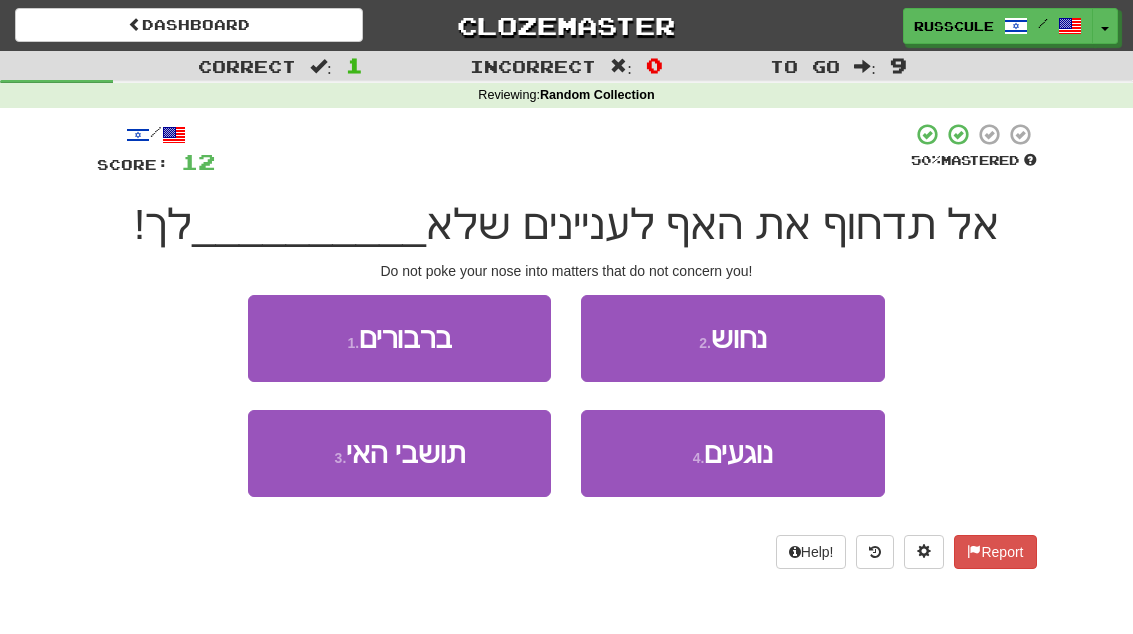 click on "4 .  נוגעים" at bounding box center (732, 453) 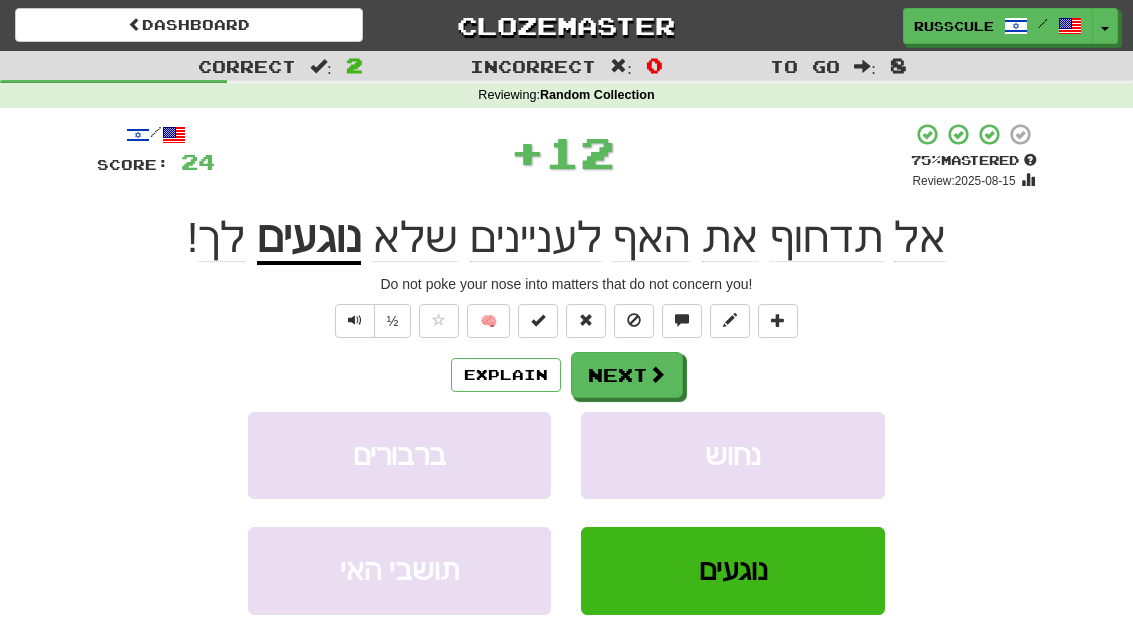 click at bounding box center [657, 374] 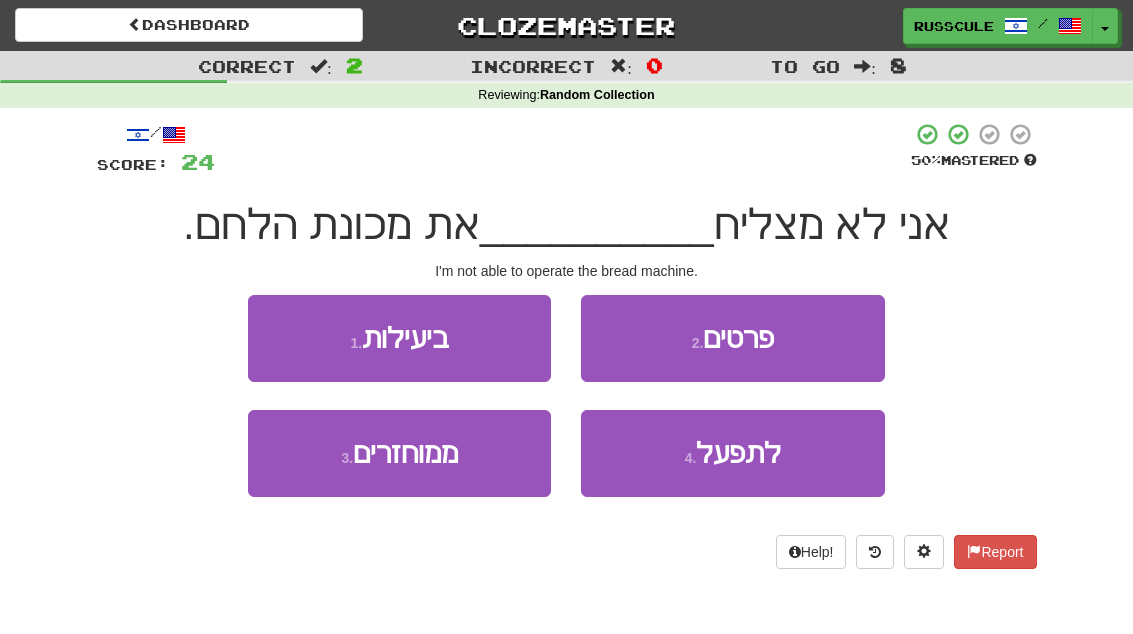 click on "4 .  לתפעל" at bounding box center (732, 453) 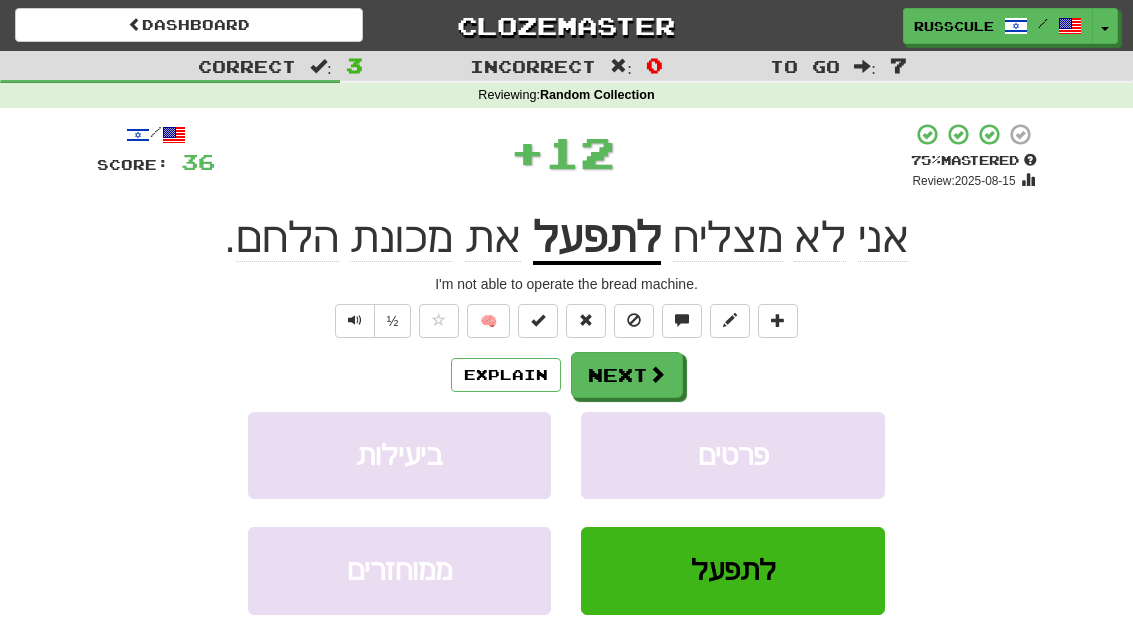 click on "Next" at bounding box center [627, 375] 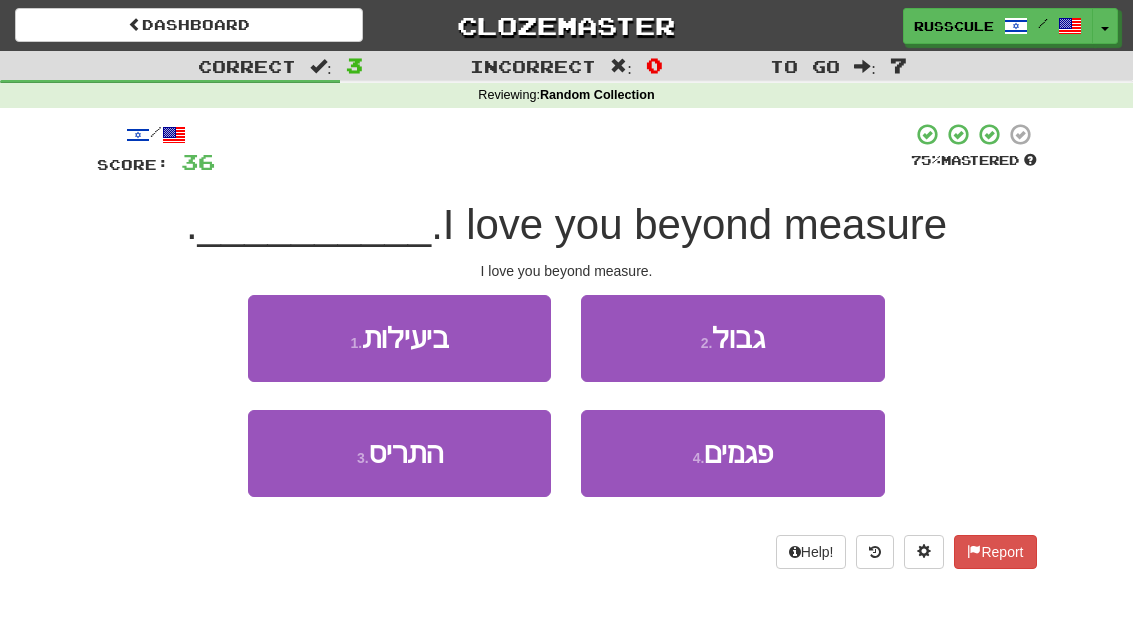 click on "2 .  גבול" at bounding box center [732, 338] 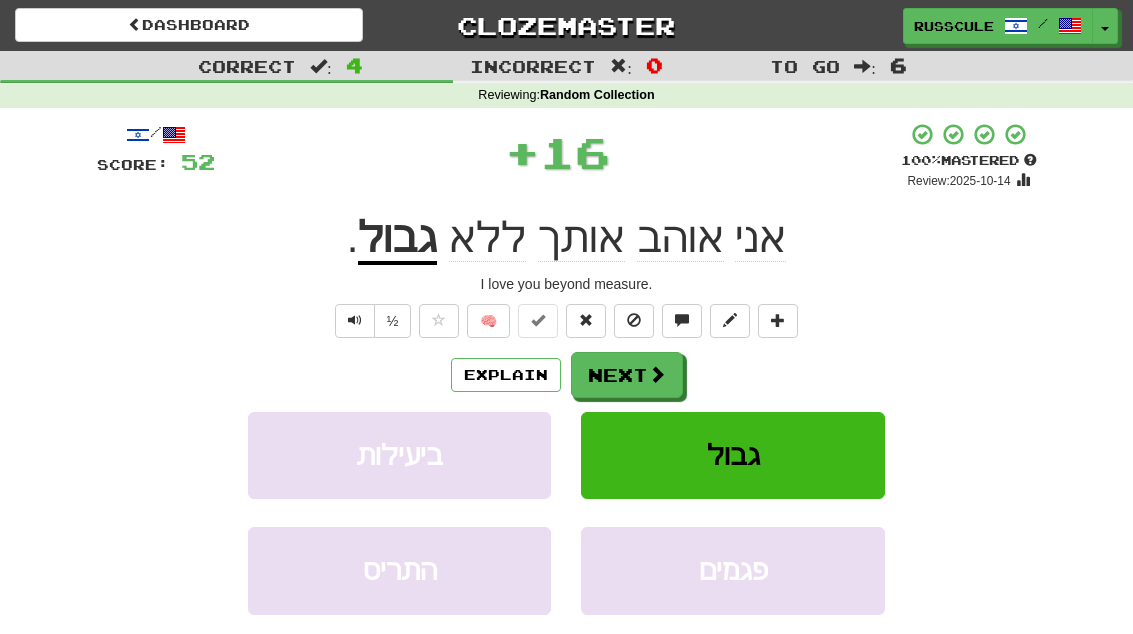 click on "Next" at bounding box center [627, 375] 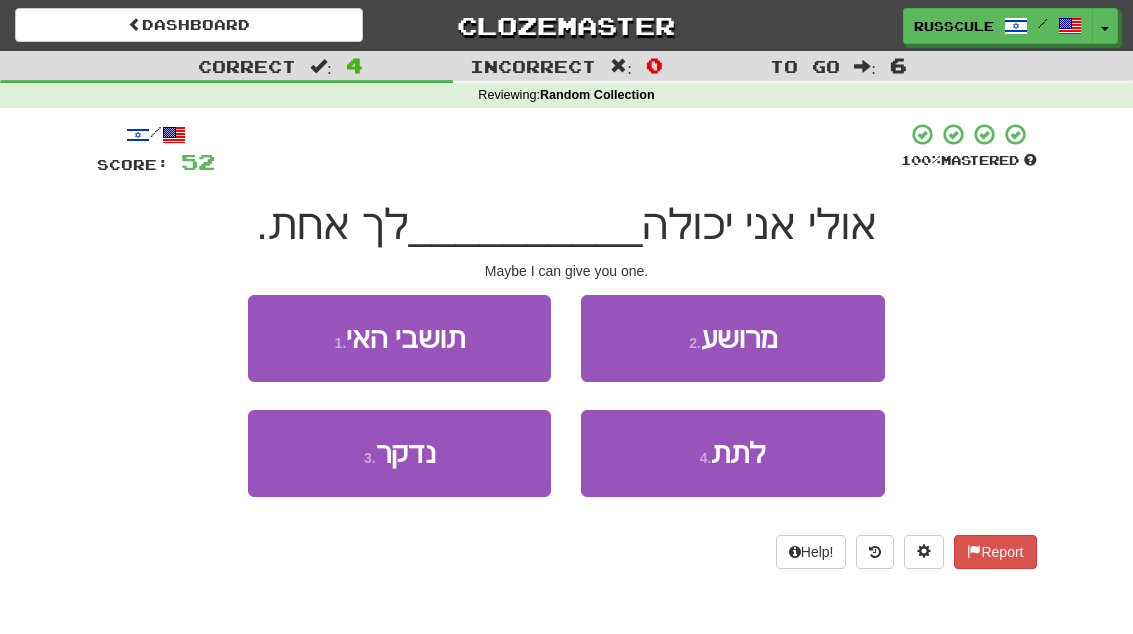 click on "לתת" at bounding box center [738, 453] 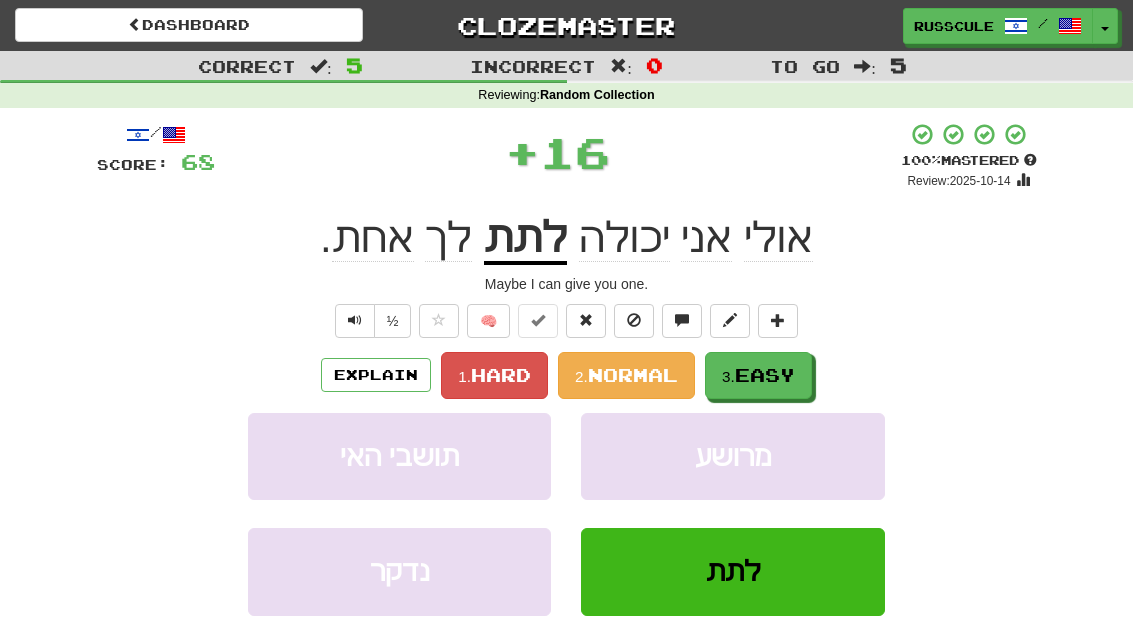 click on "3.  Easy" at bounding box center (758, 375) 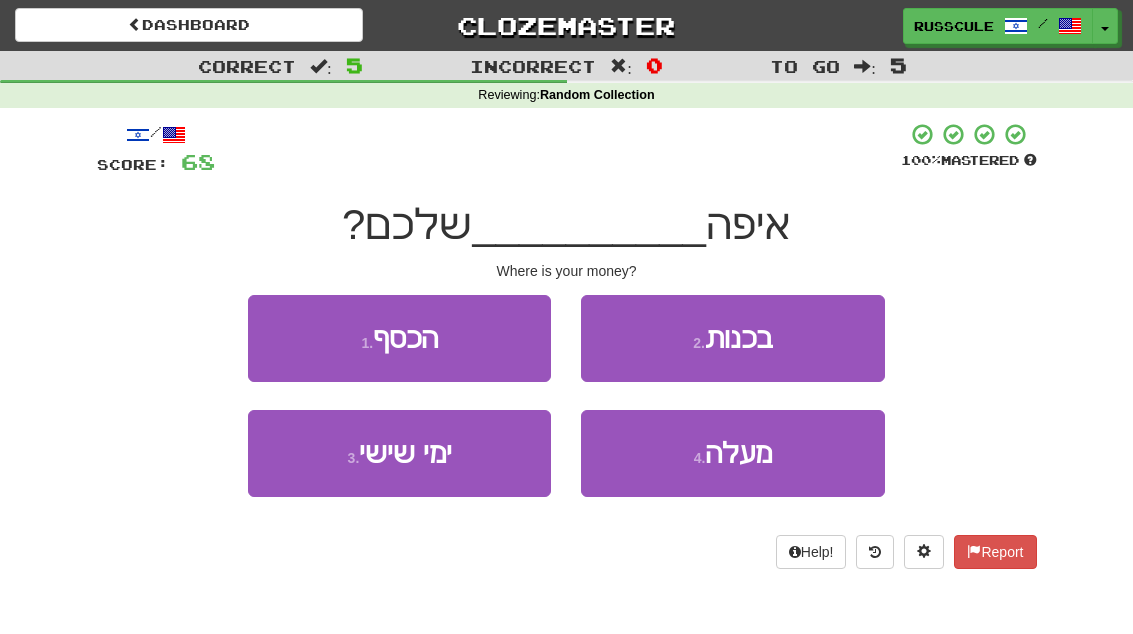 click on "1 .  הכסף" at bounding box center (399, 338) 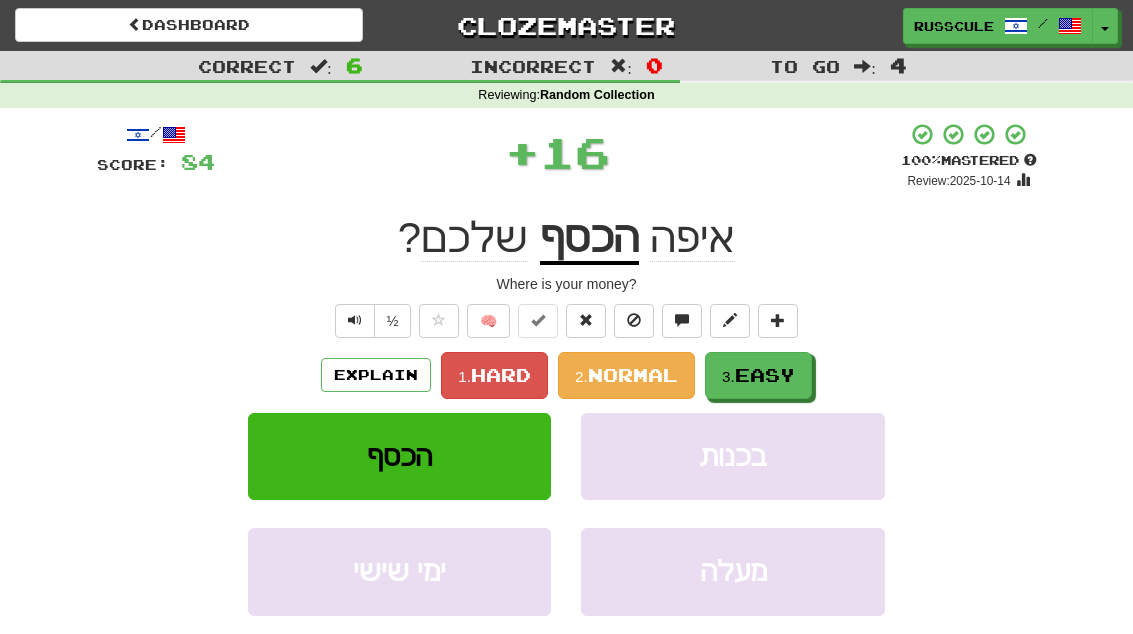 click on "Easy" at bounding box center (765, 375) 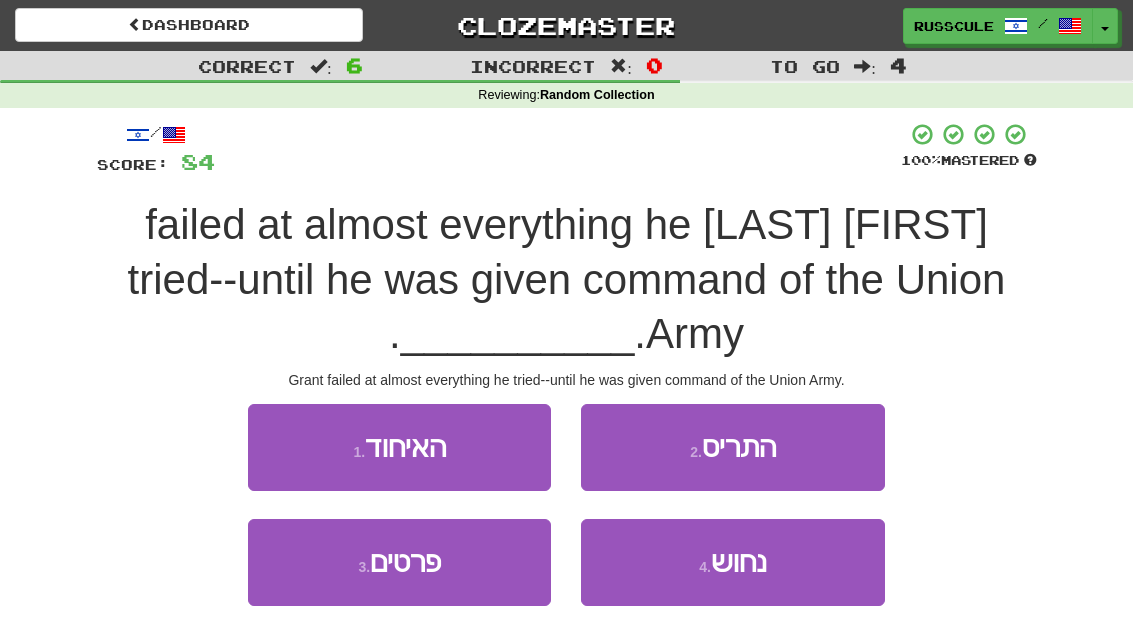 click on "1 .  האיחוד" at bounding box center (399, 447) 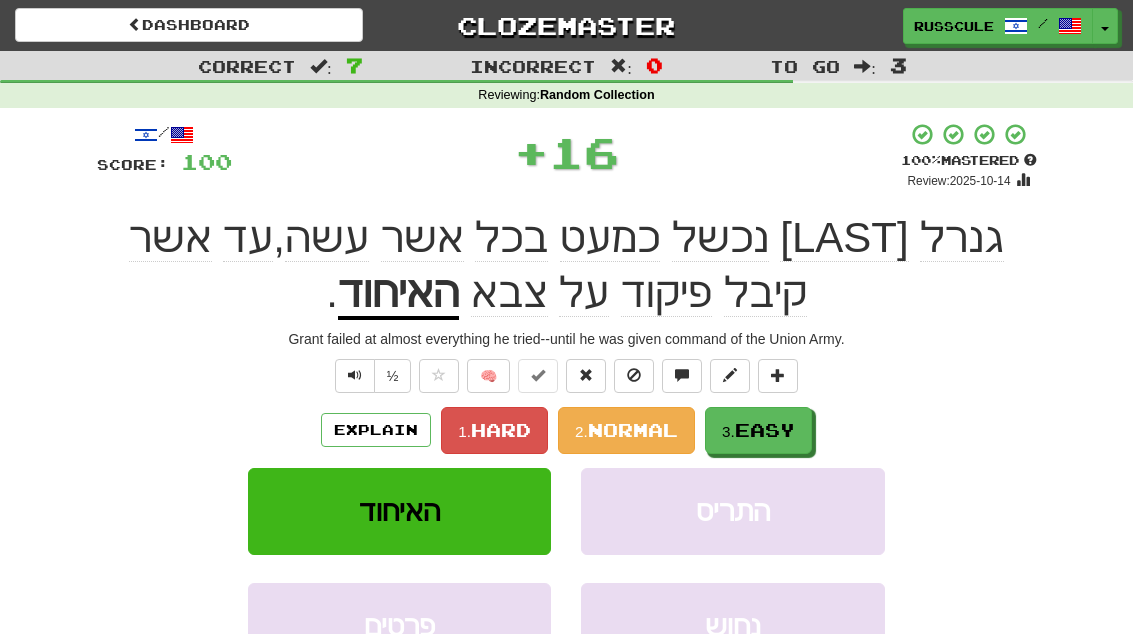 click on "Easy" at bounding box center [765, 430] 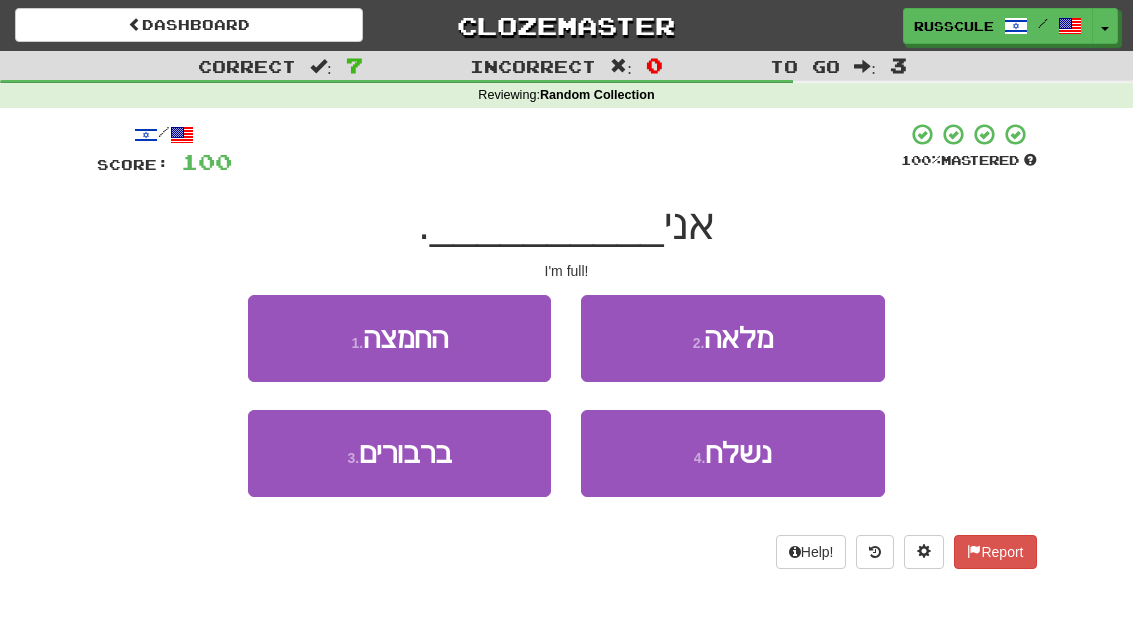 click on "2 .  מלאה" at bounding box center (732, 338) 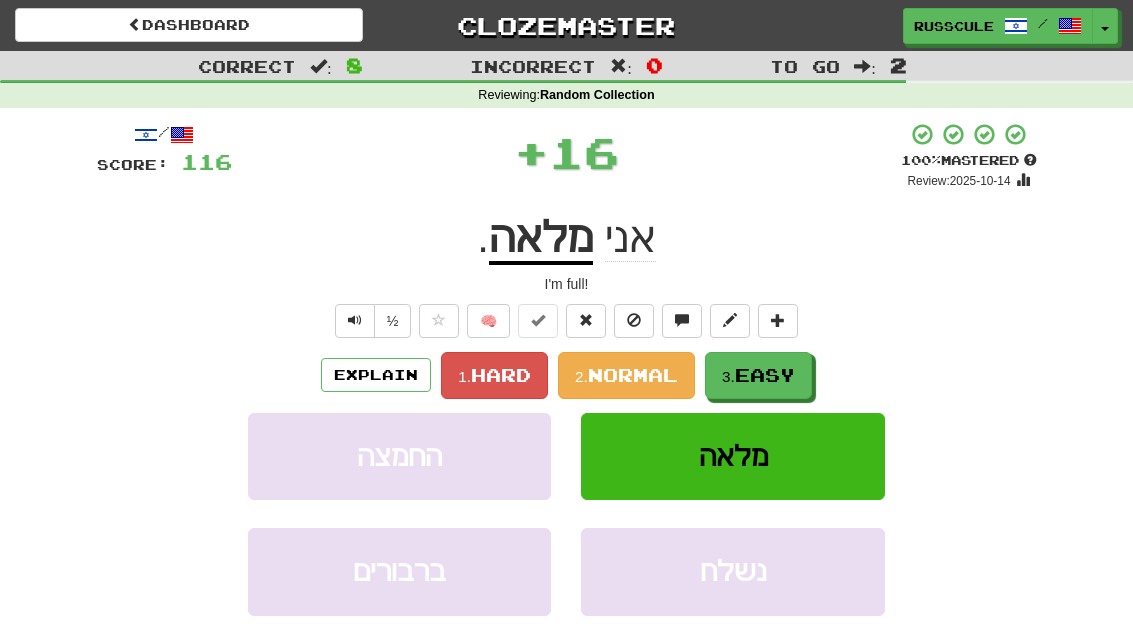 click on "Easy" at bounding box center [765, 375] 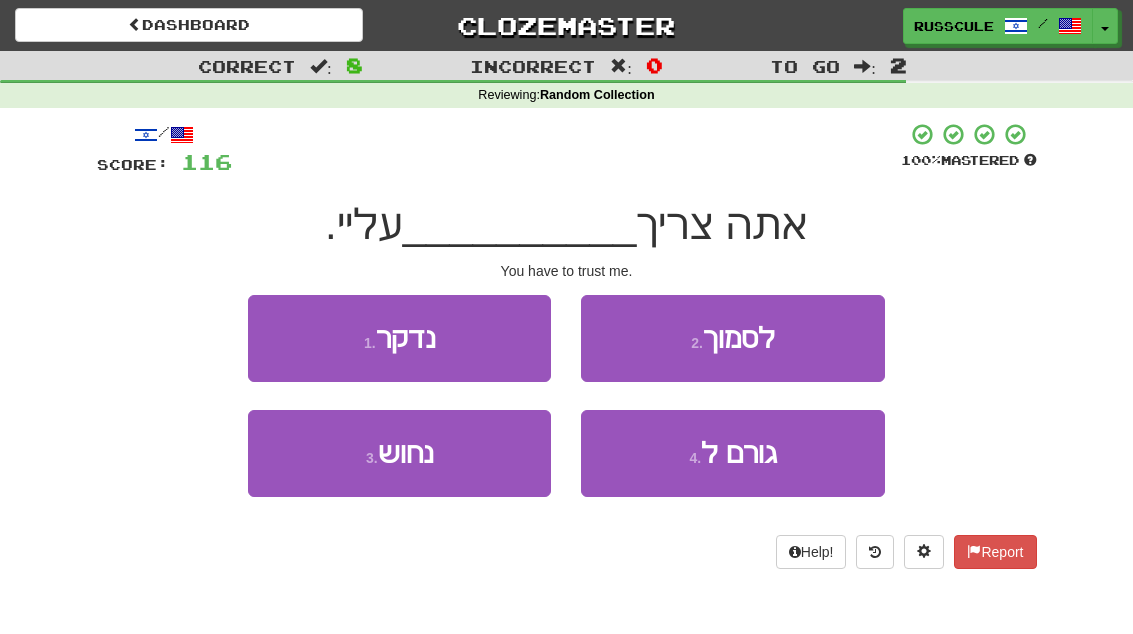 click on "2 .  לסמוך" at bounding box center [732, 338] 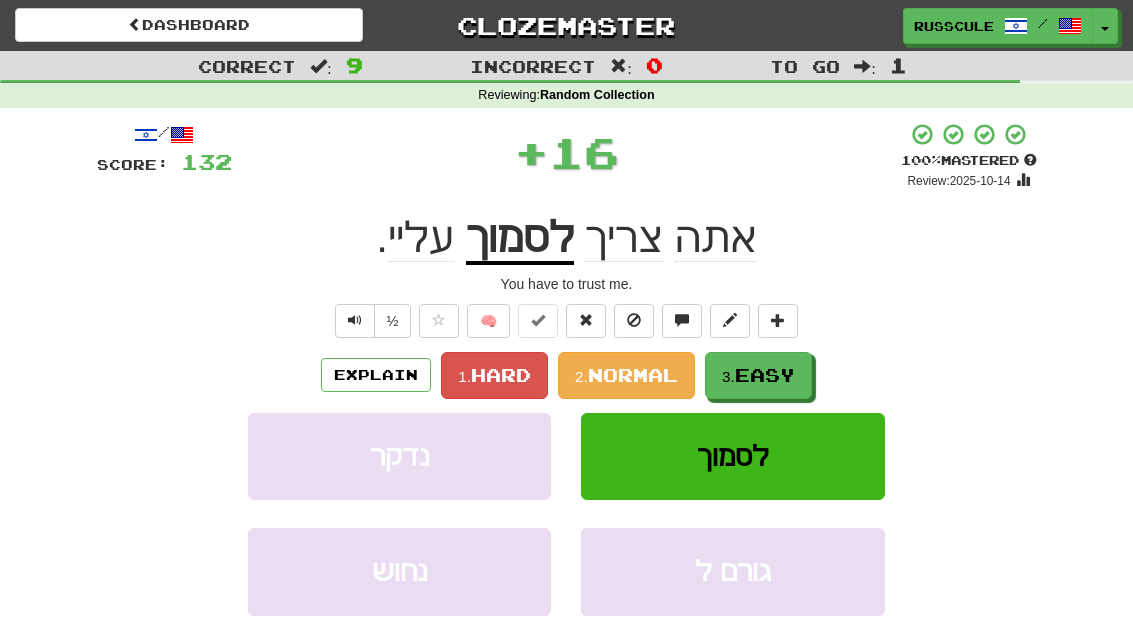 click on "3.  Easy" at bounding box center (758, 375) 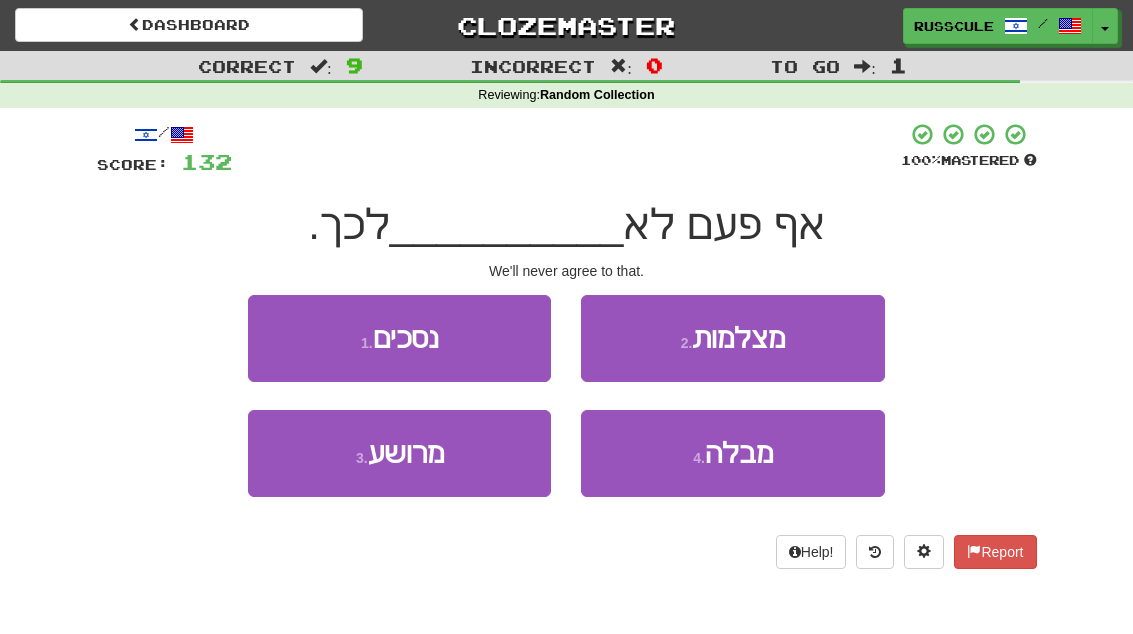 click on "1 .  נסכים" at bounding box center (399, 338) 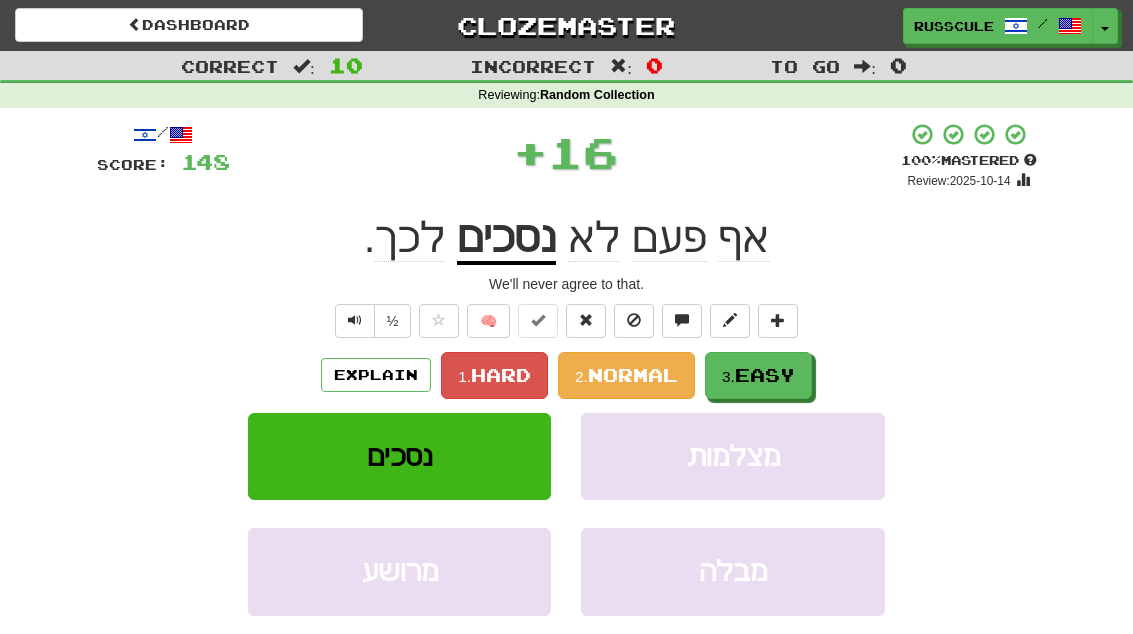 click on "Easy" at bounding box center (765, 375) 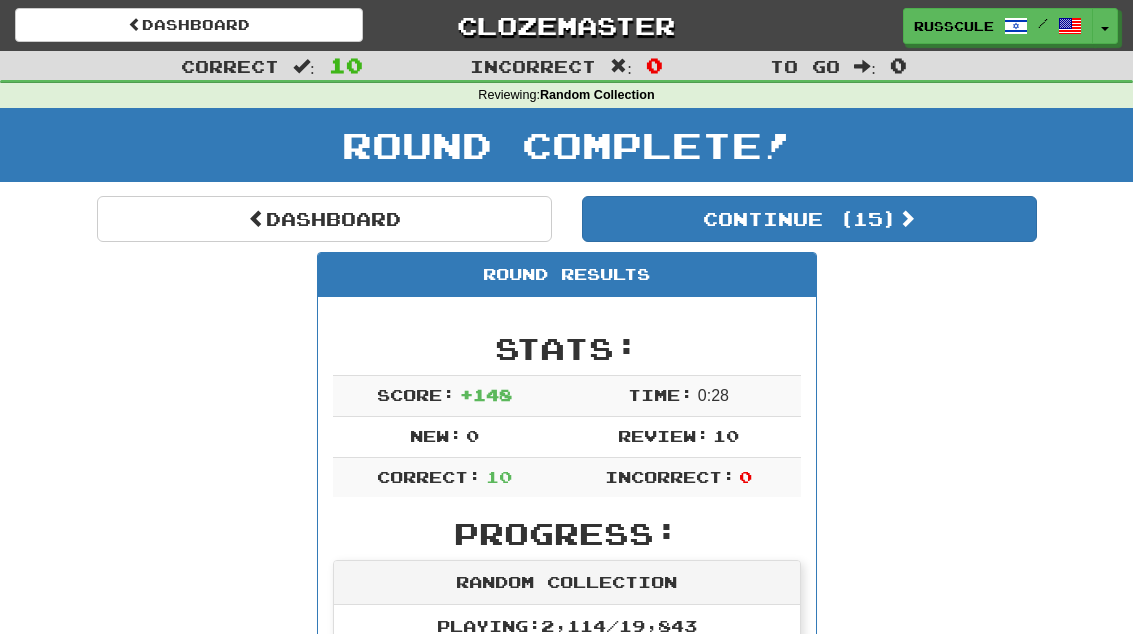 click on "Continue ( 15 )" at bounding box center [809, 219] 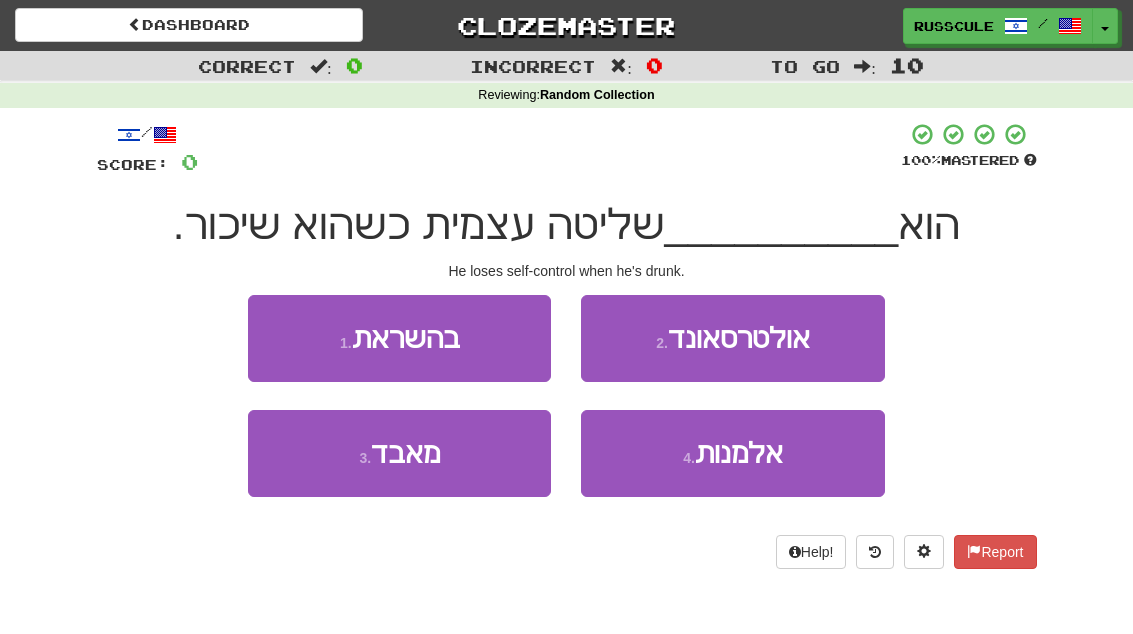 click on "3 .  מאבד" at bounding box center [399, 453] 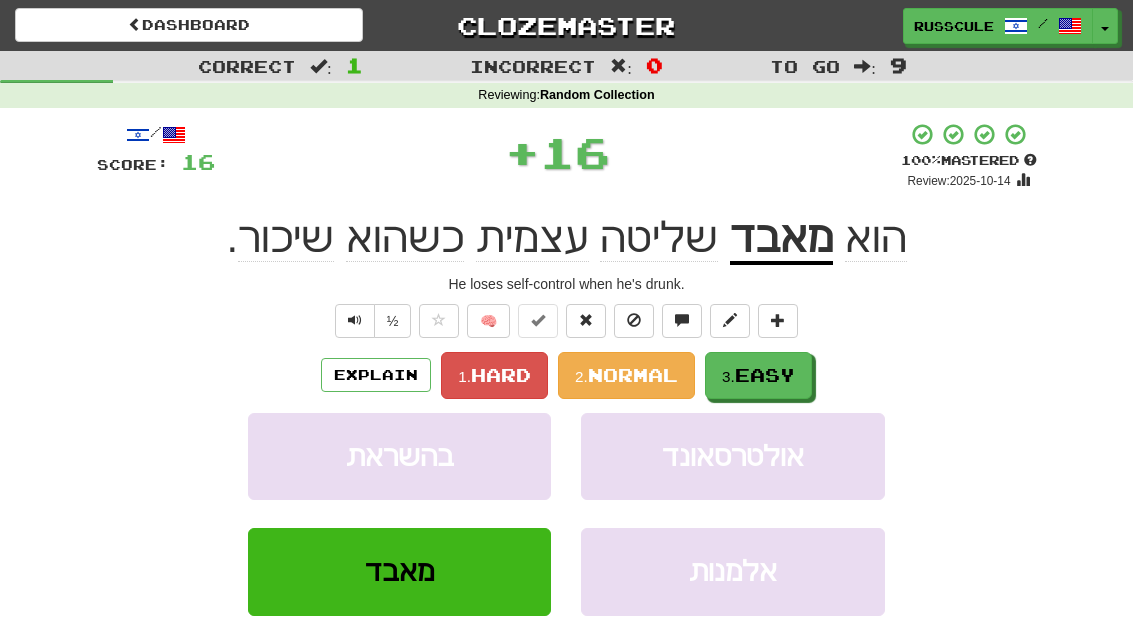 click on "3.  Easy" at bounding box center [758, 375] 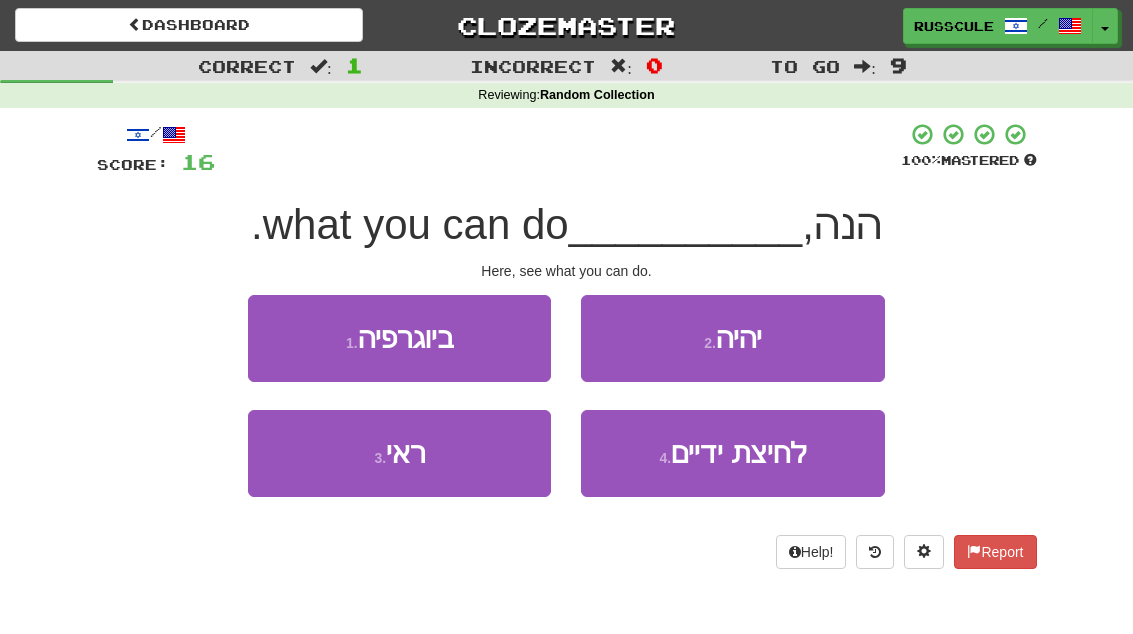 click on "2 .  יהיה" at bounding box center (732, 338) 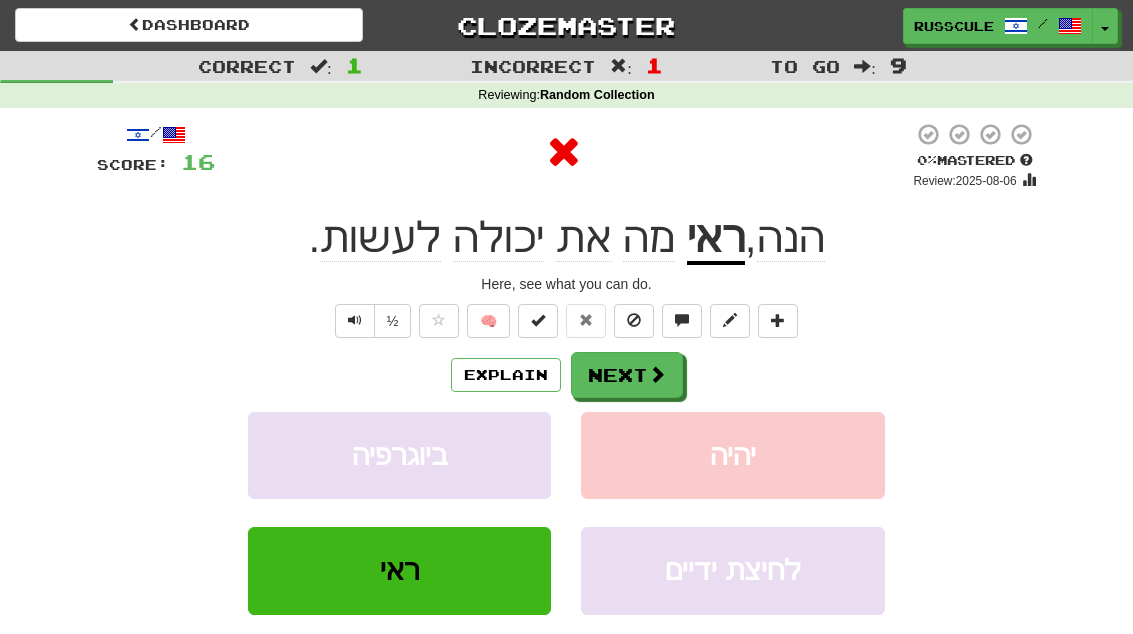 click on "Next" at bounding box center (627, 375) 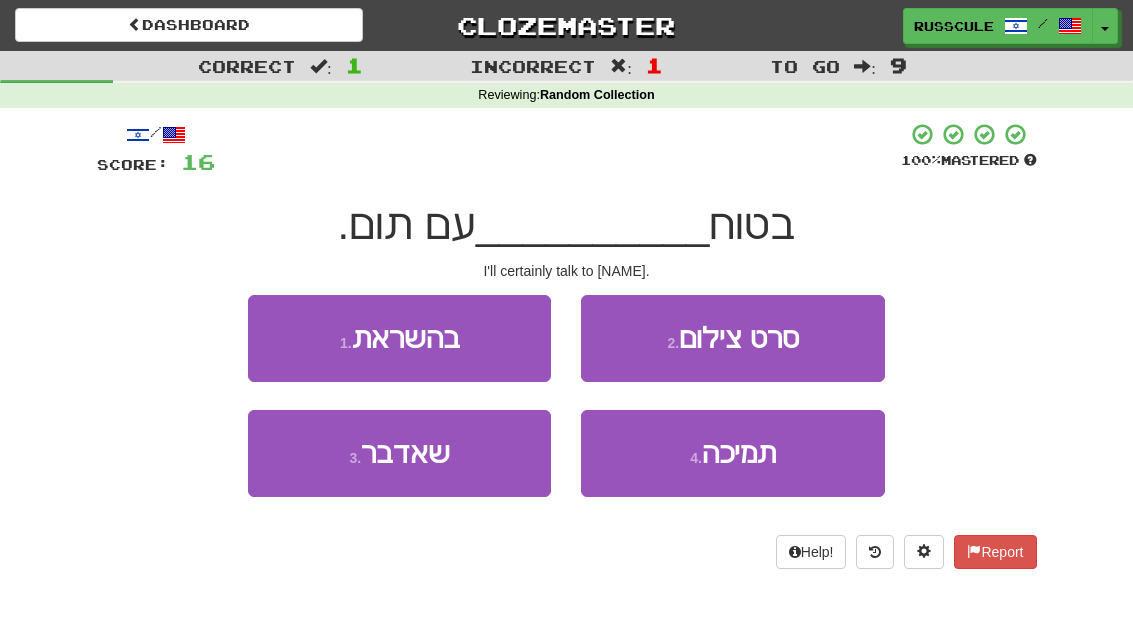 click on "3 .  שאדבר" at bounding box center [399, 453] 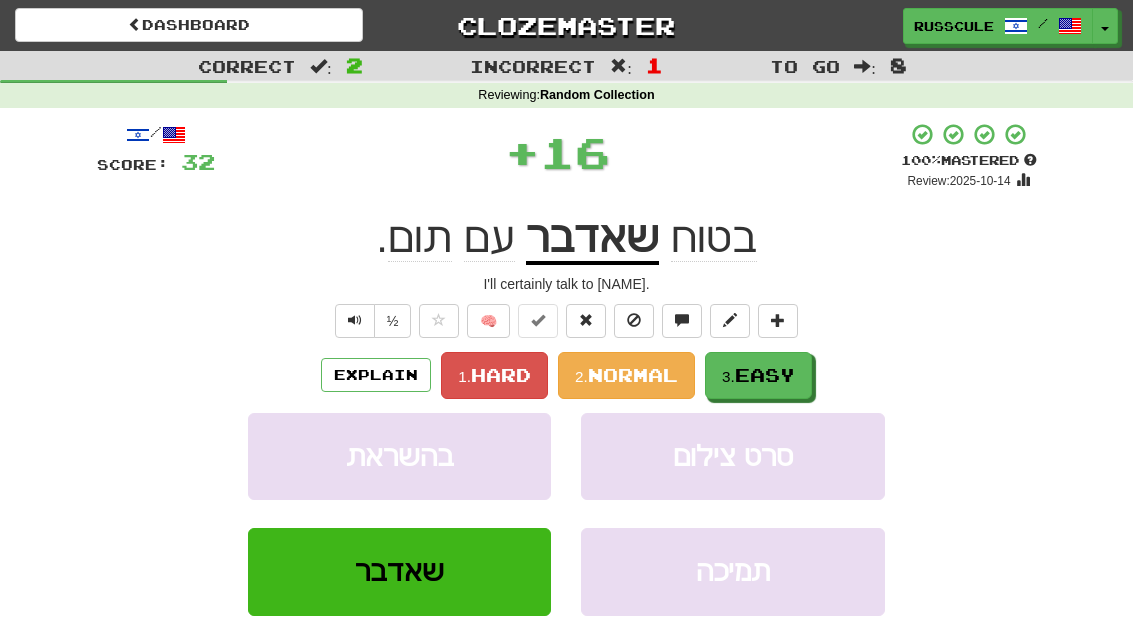 click on "Easy" at bounding box center [765, 375] 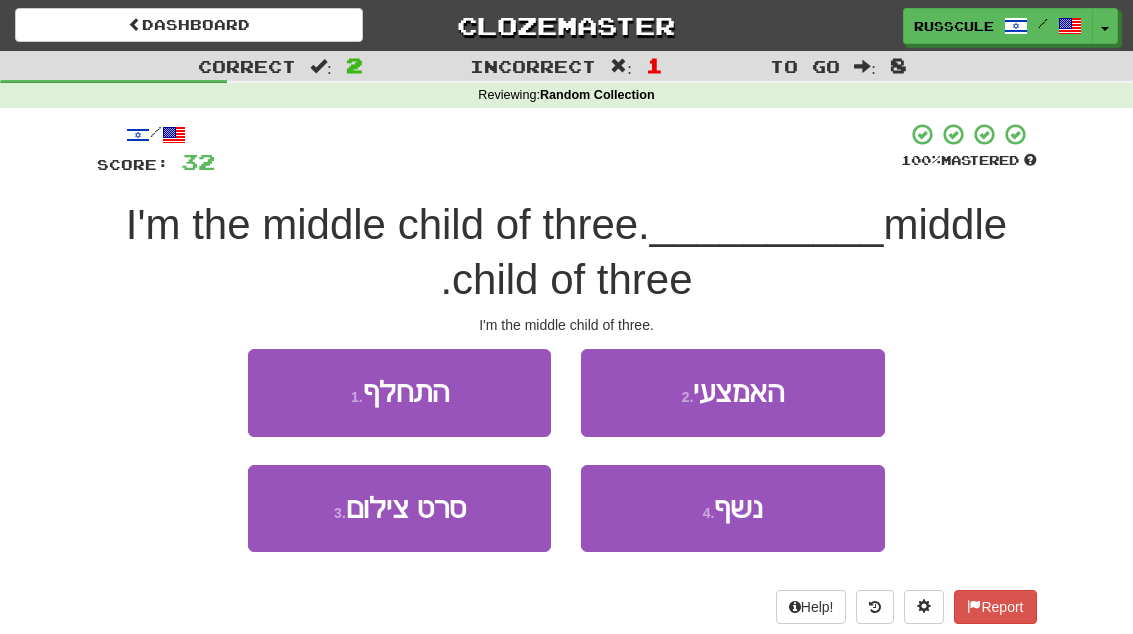 click on "2 .  האמצעי" at bounding box center [732, 392] 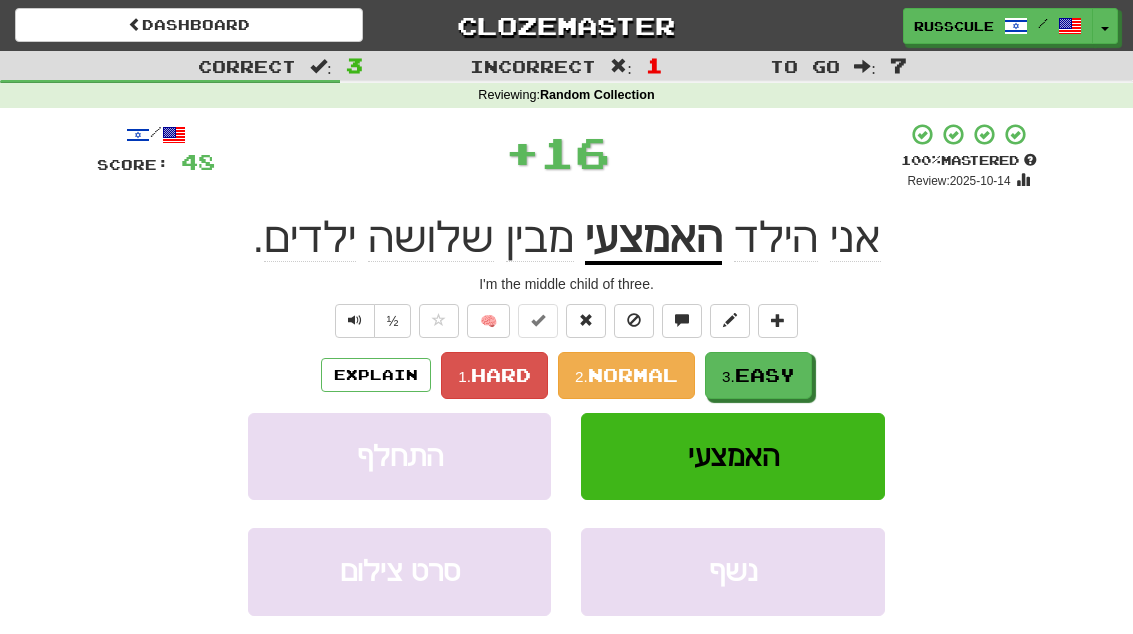 click on "Easy" at bounding box center (765, 375) 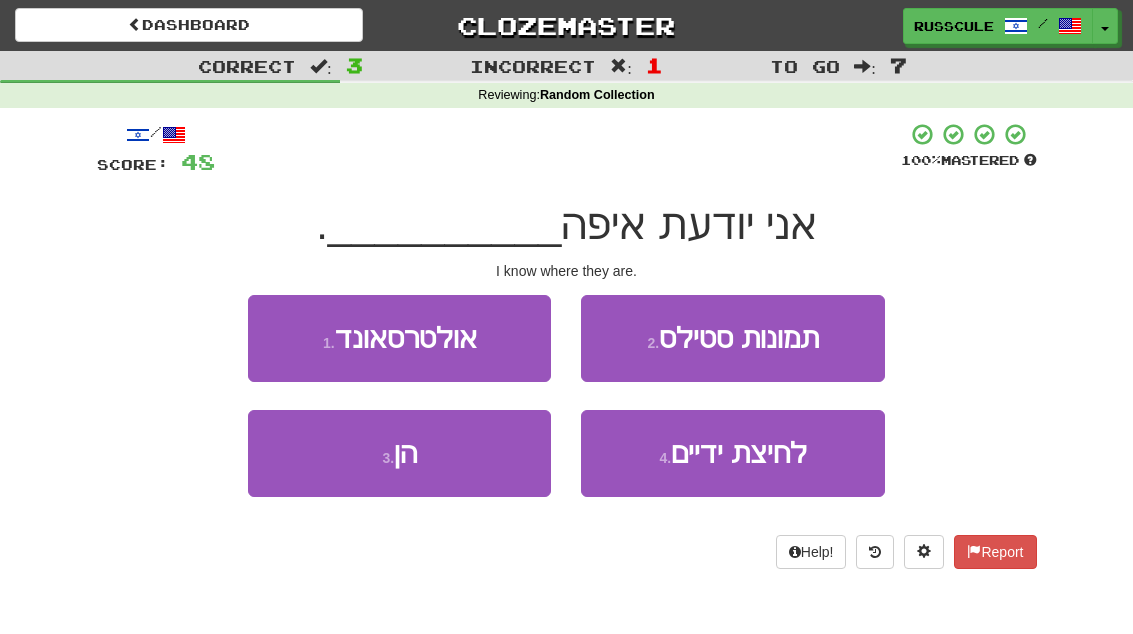 click on "3 .  הן" at bounding box center [399, 453] 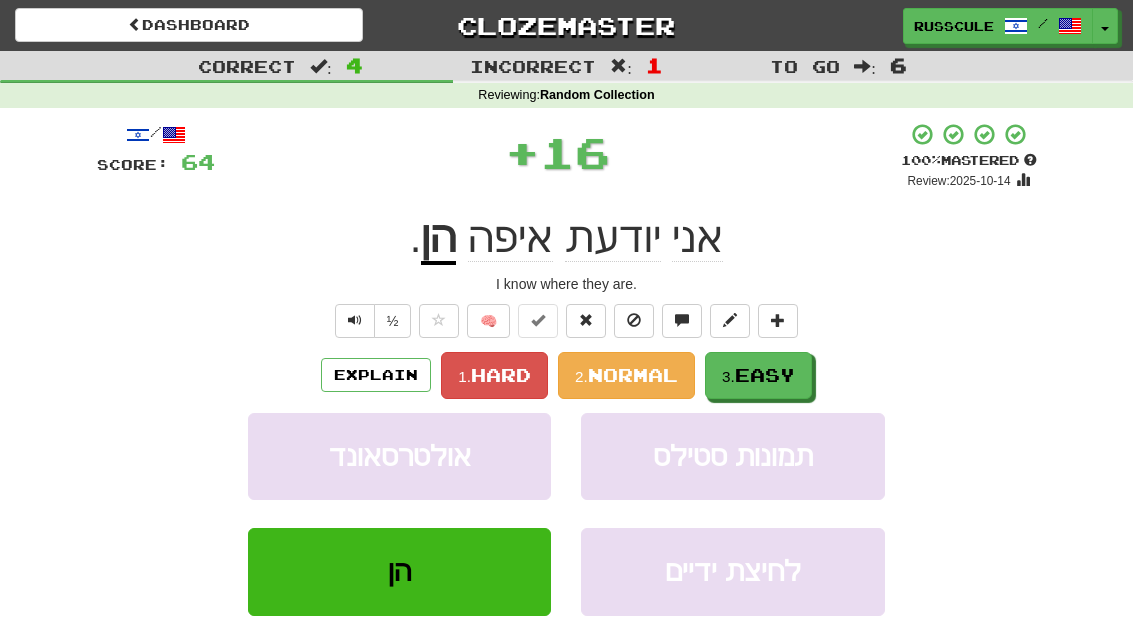 click on "Easy" at bounding box center (765, 375) 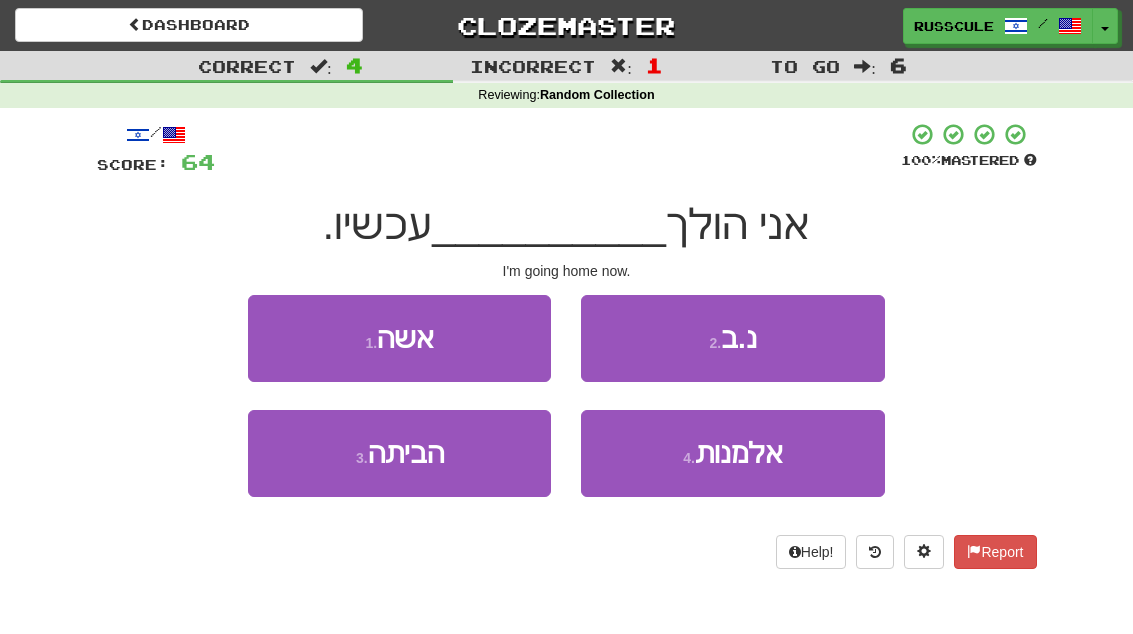 click on "3 .  הביתה" at bounding box center (399, 453) 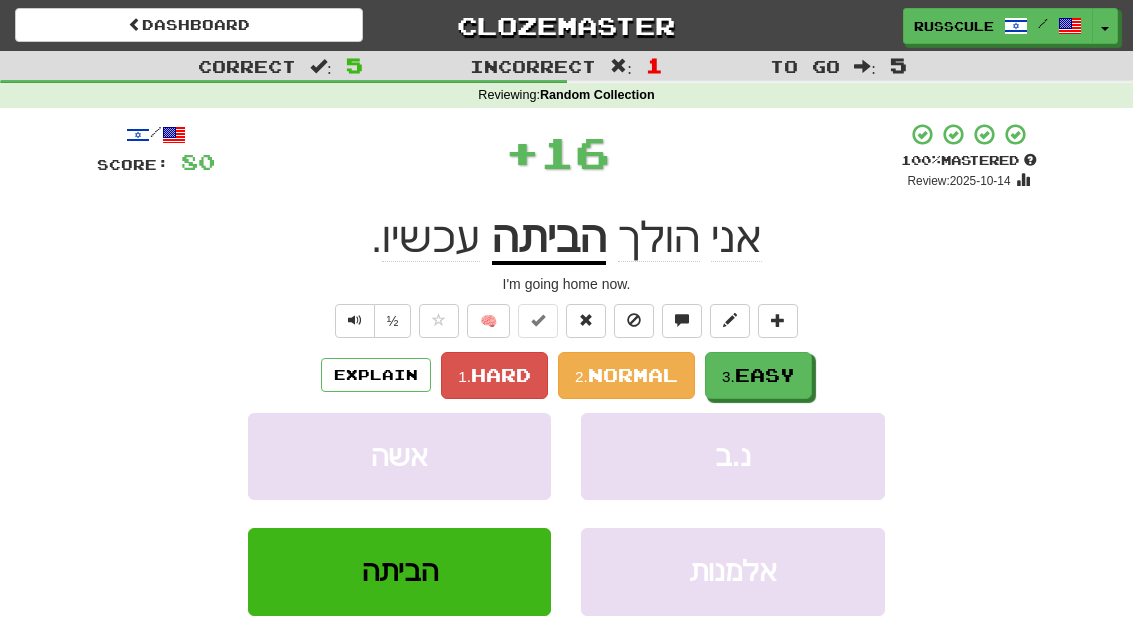 click on "3.  Easy" at bounding box center [758, 375] 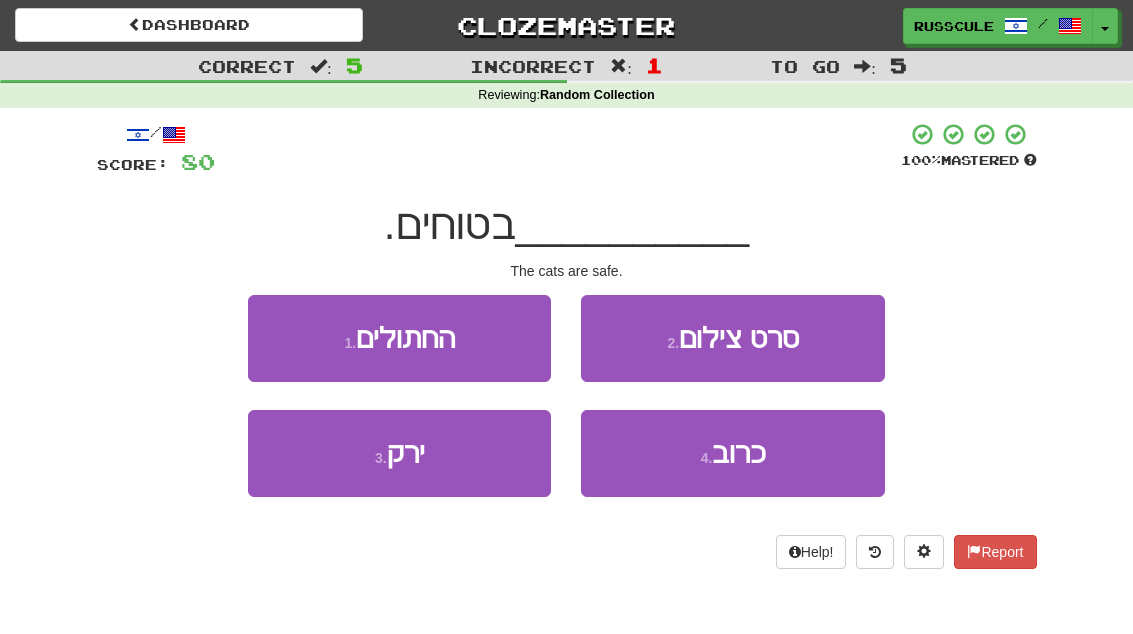 click on "1 .  החתולים" at bounding box center [399, 338] 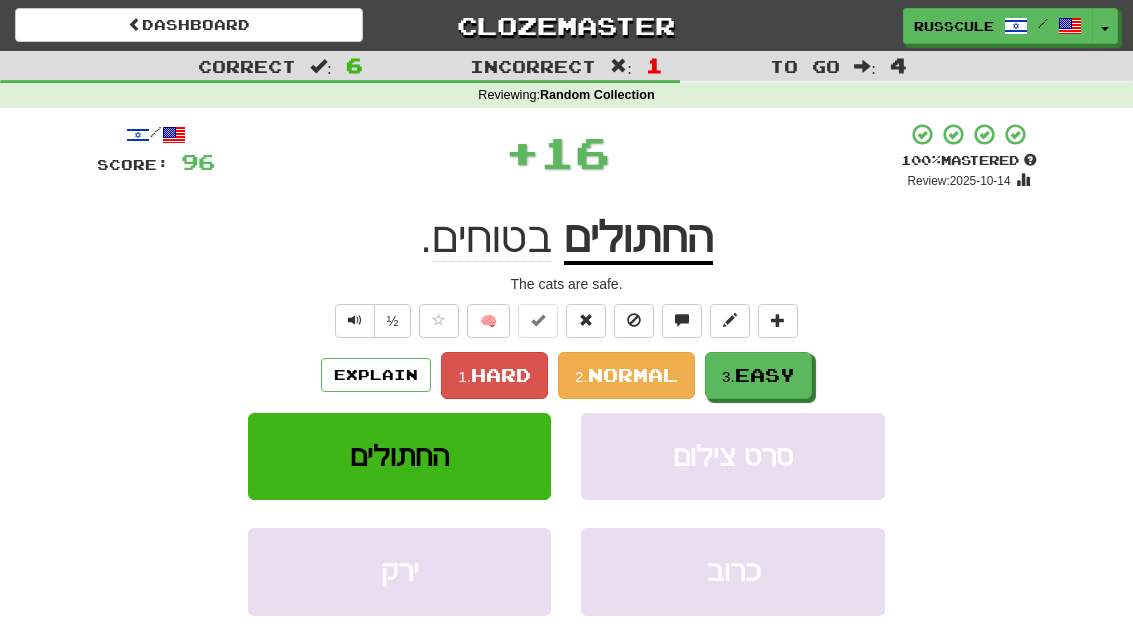 click on "3.  Easy" at bounding box center [758, 375] 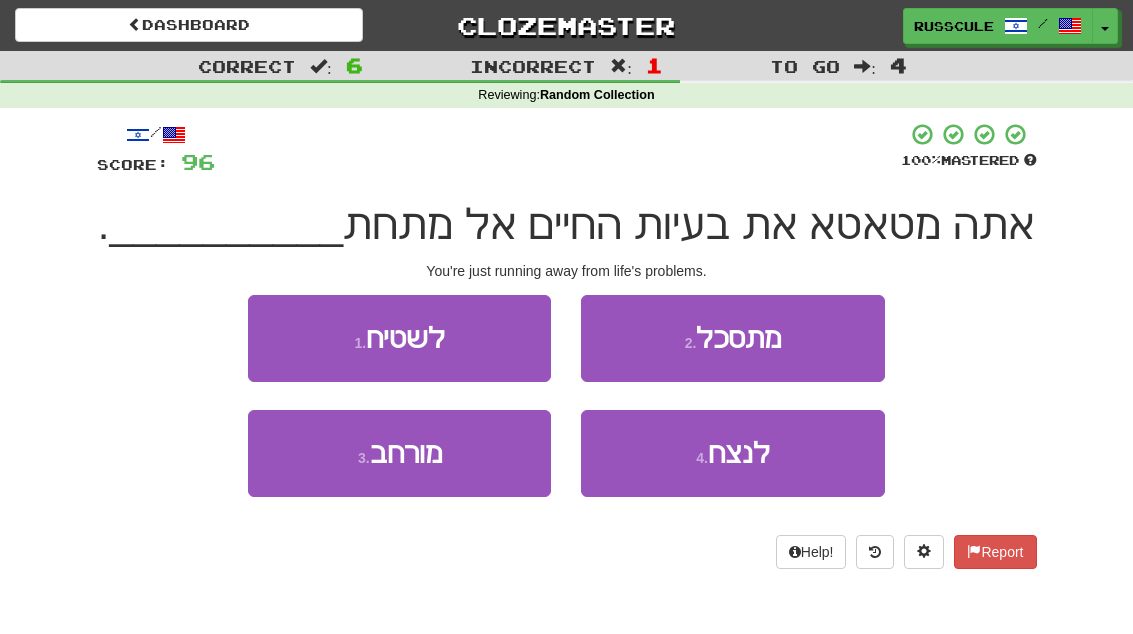 click on "1 .  לשטיח" at bounding box center [399, 338] 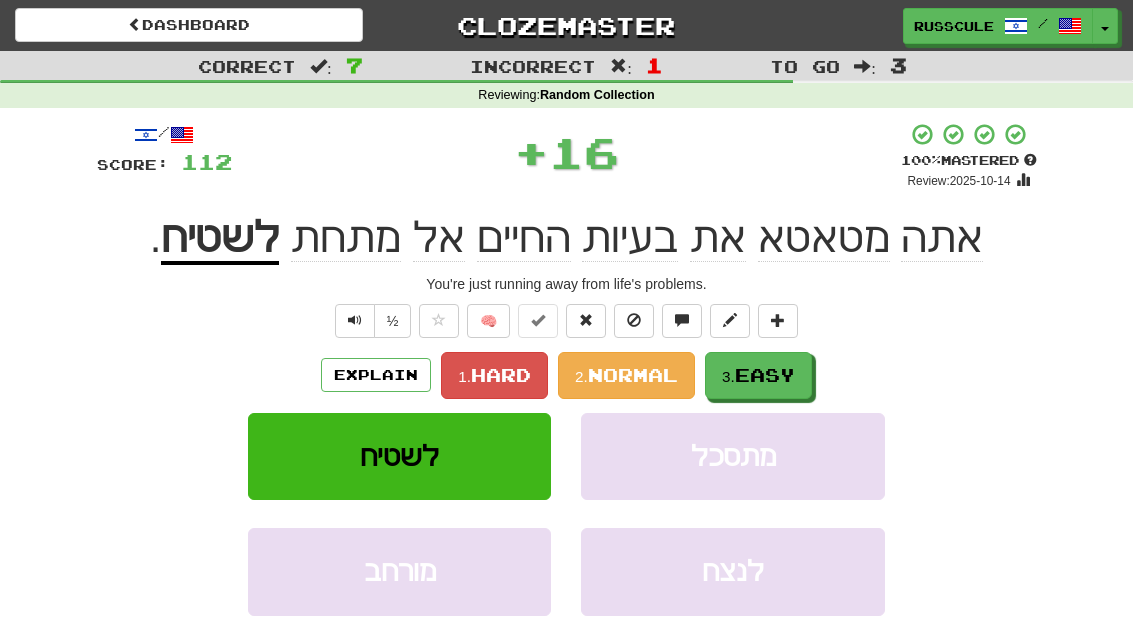 click on "Easy" at bounding box center [765, 375] 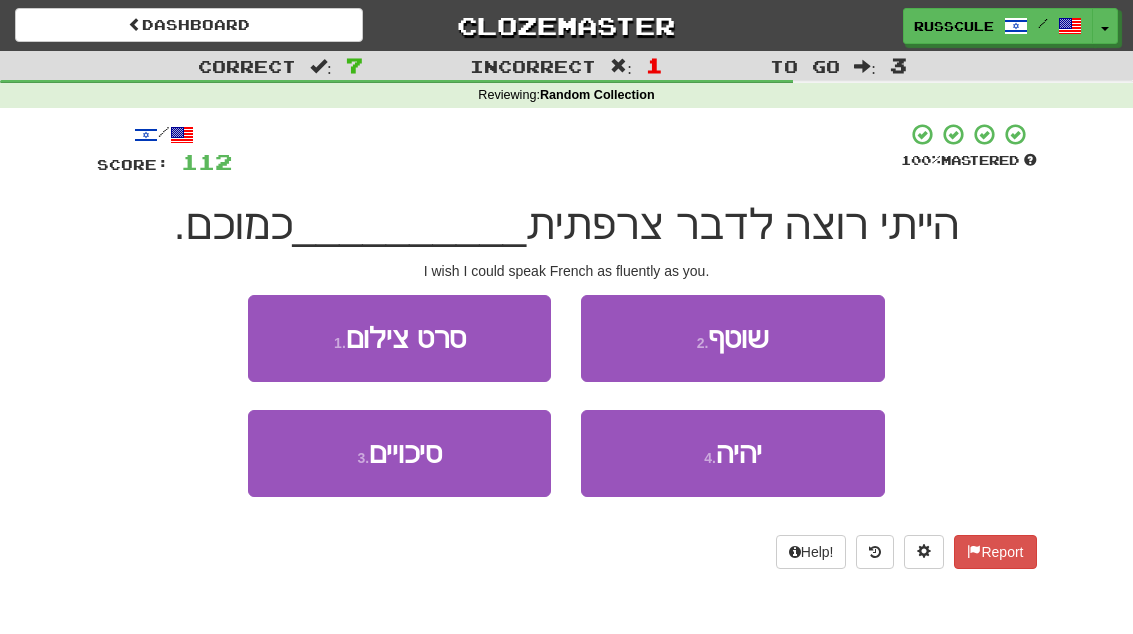 click on "2 .  שוטף" at bounding box center (732, 338) 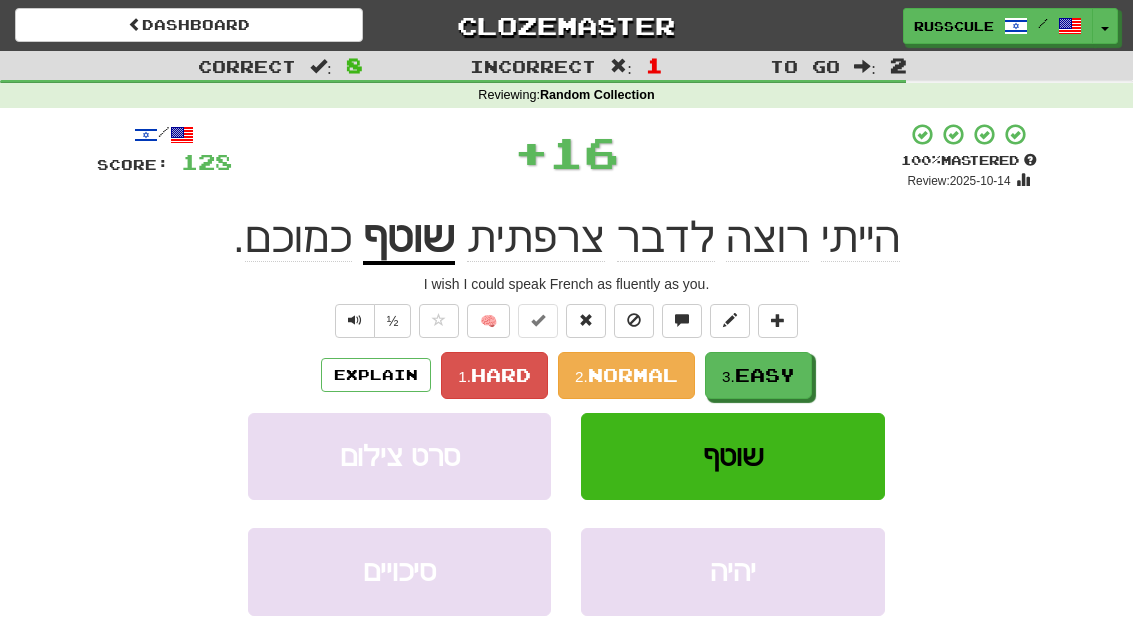 click on "Easy" at bounding box center (765, 375) 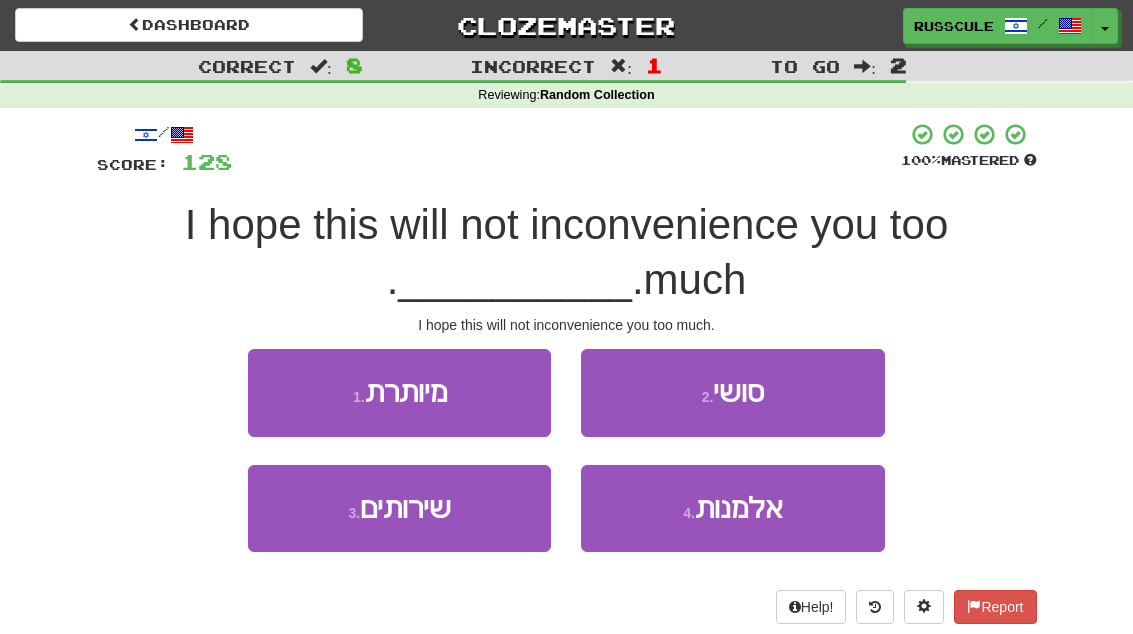 click on "3 .  שירותים" at bounding box center (399, 508) 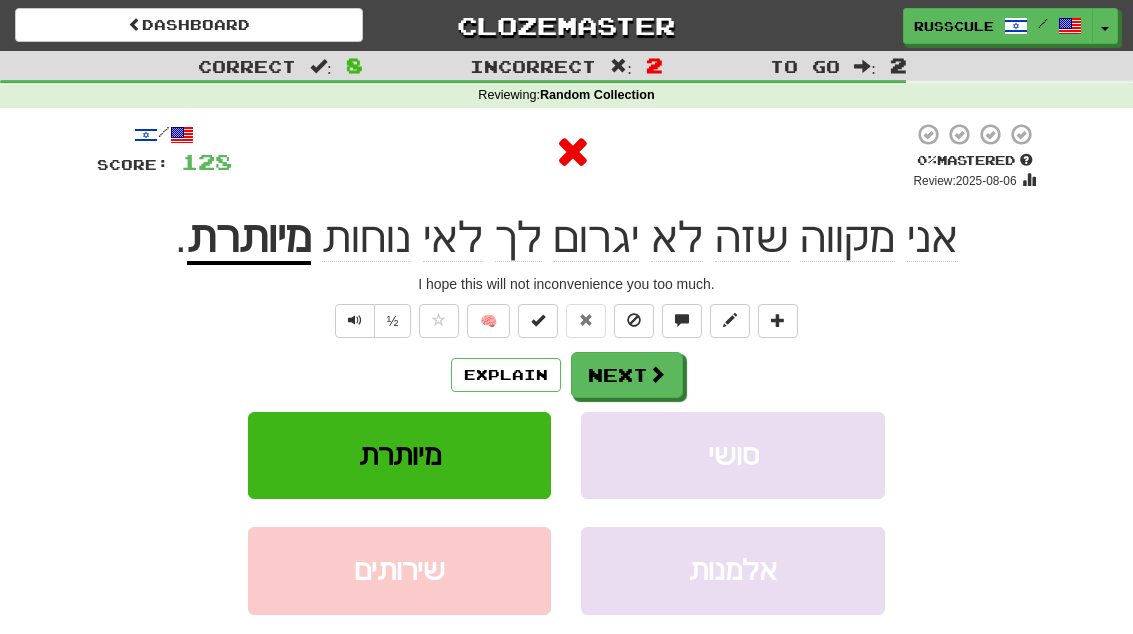 click on "Next" at bounding box center [627, 375] 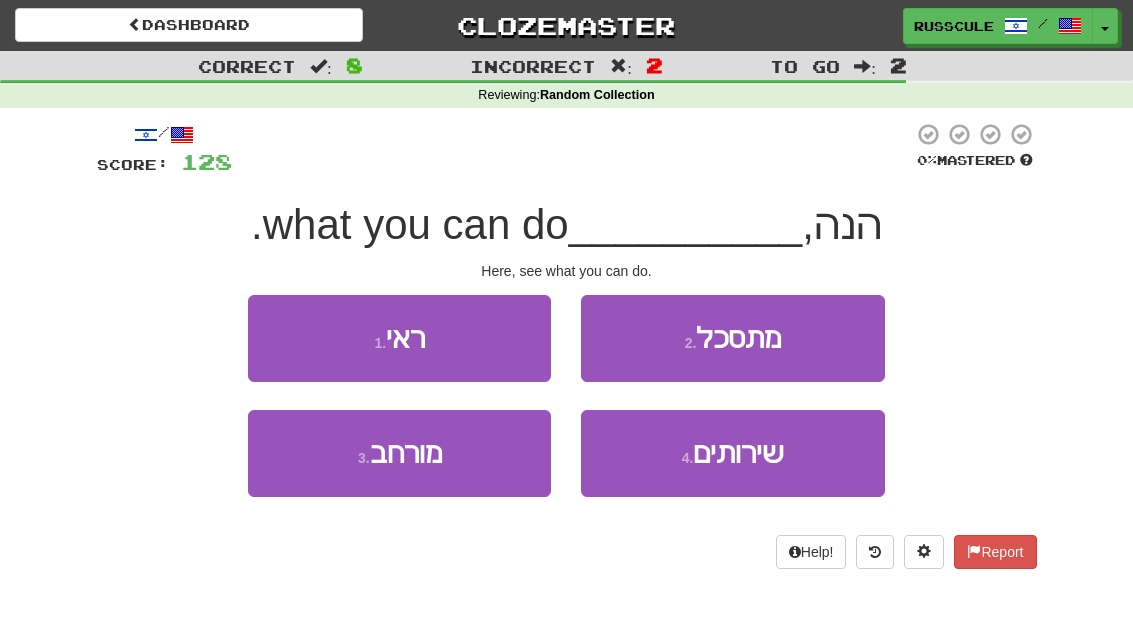 click on "1 .  ראי" at bounding box center [399, 338] 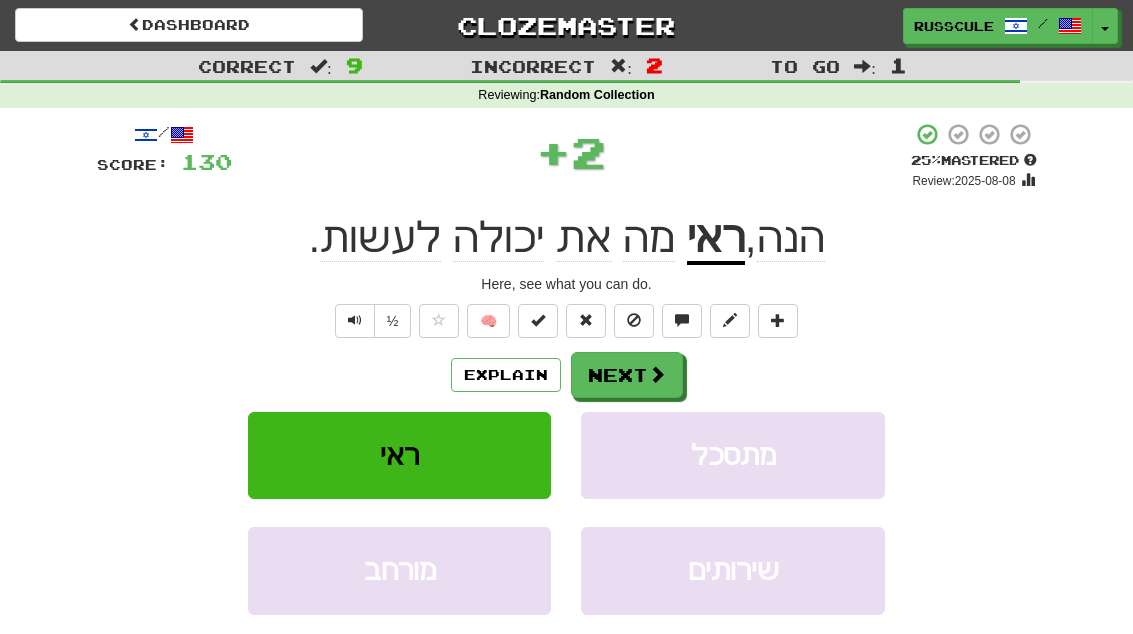 click at bounding box center (657, 374) 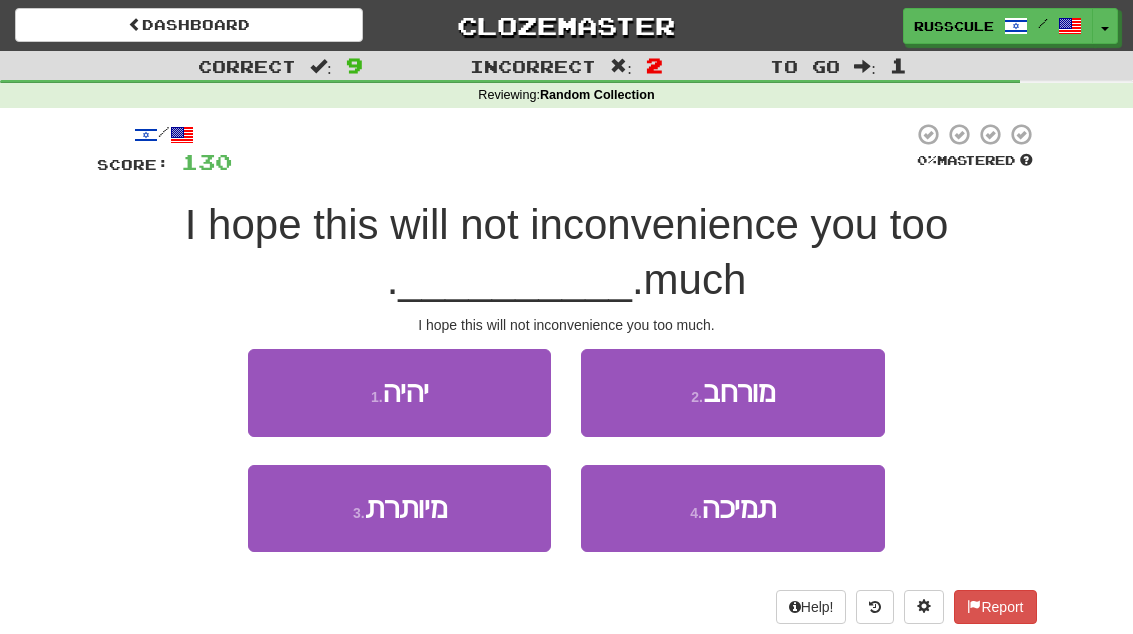 click on "3 .  מיותרת" at bounding box center [399, 508] 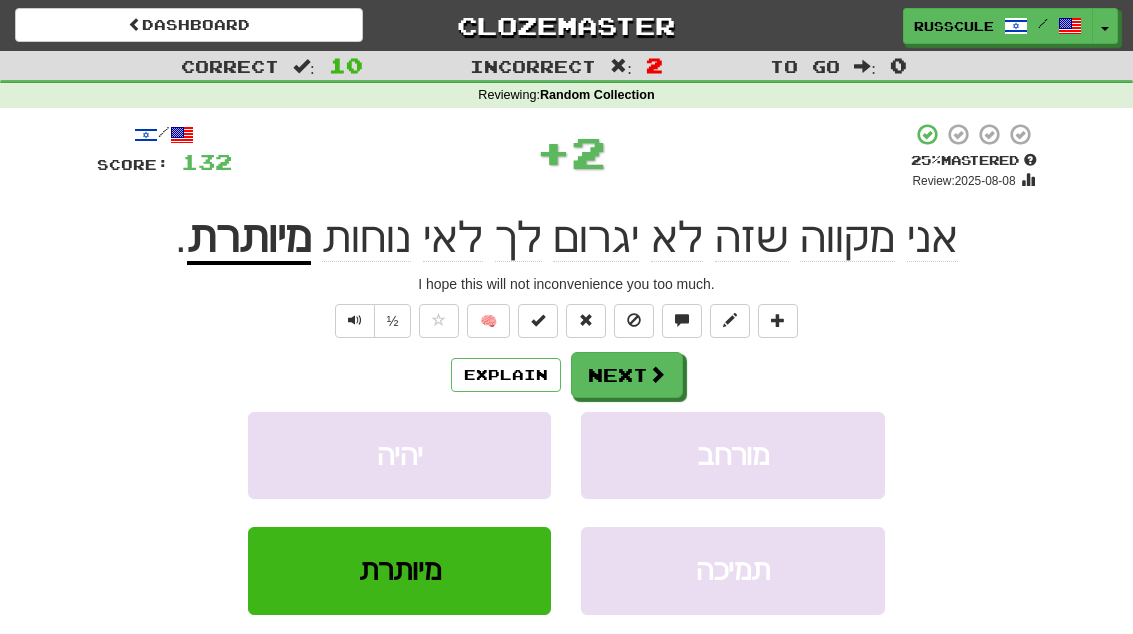 click at bounding box center [657, 374] 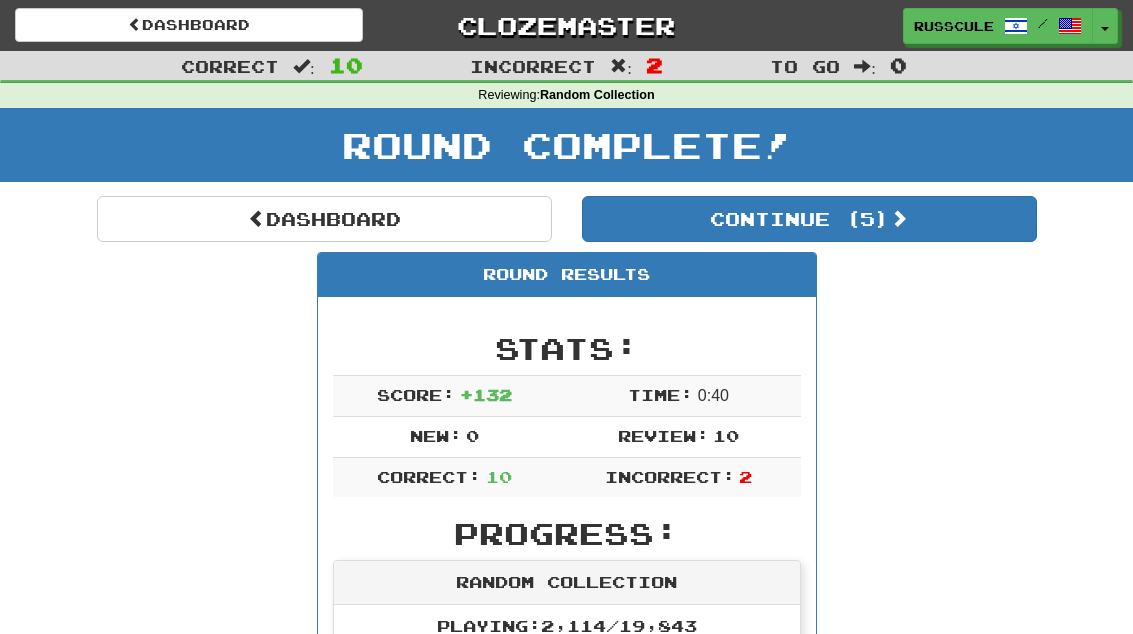 click on "Continue ( 5 )" at bounding box center [809, 219] 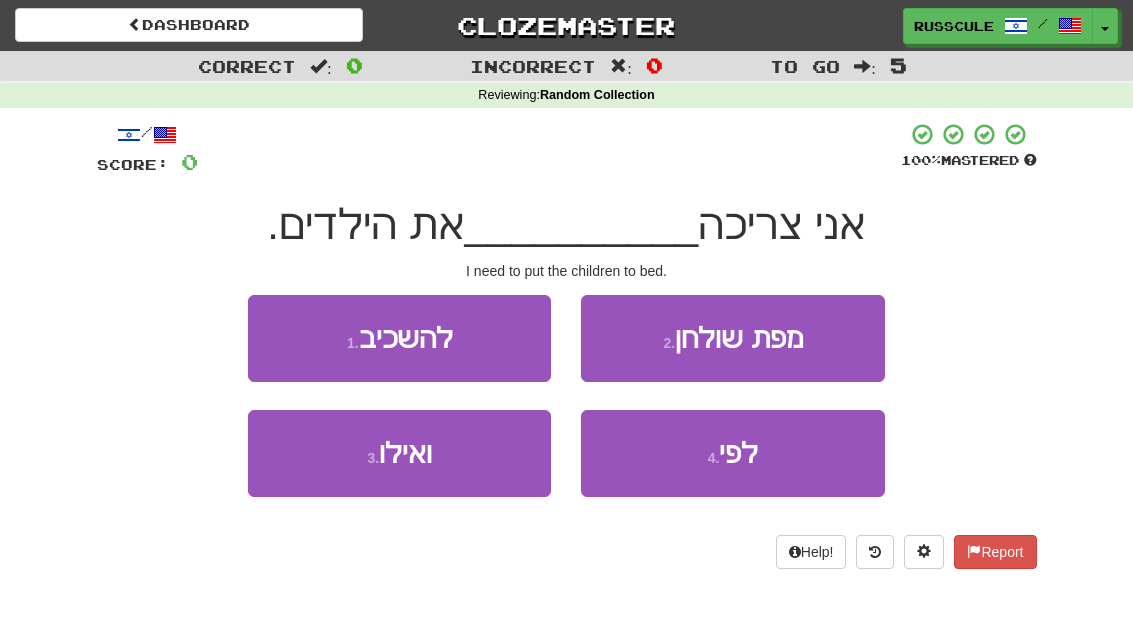 click on "1 .  להשכיב" at bounding box center [399, 338] 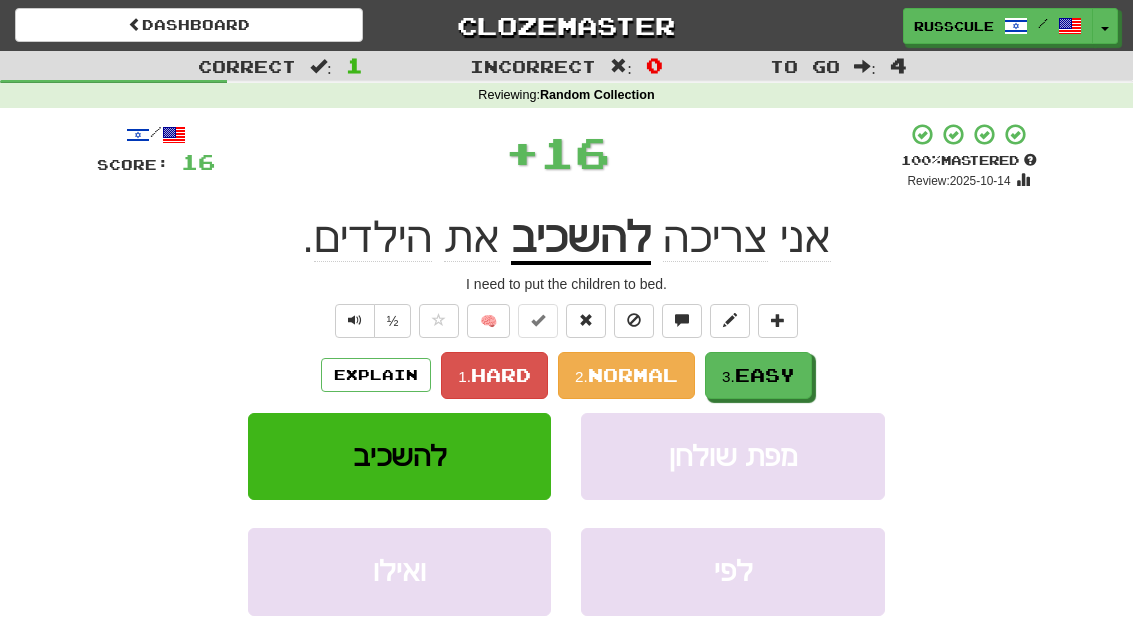 click on "Easy" at bounding box center [765, 375] 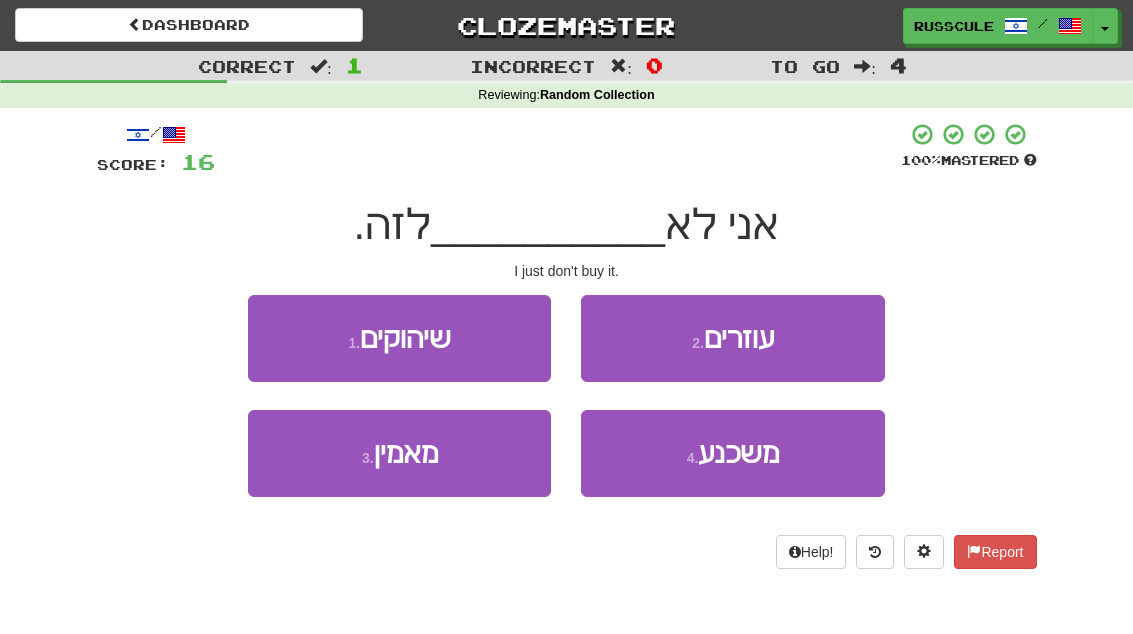 click on "4 .  משכנע" at bounding box center [732, 453] 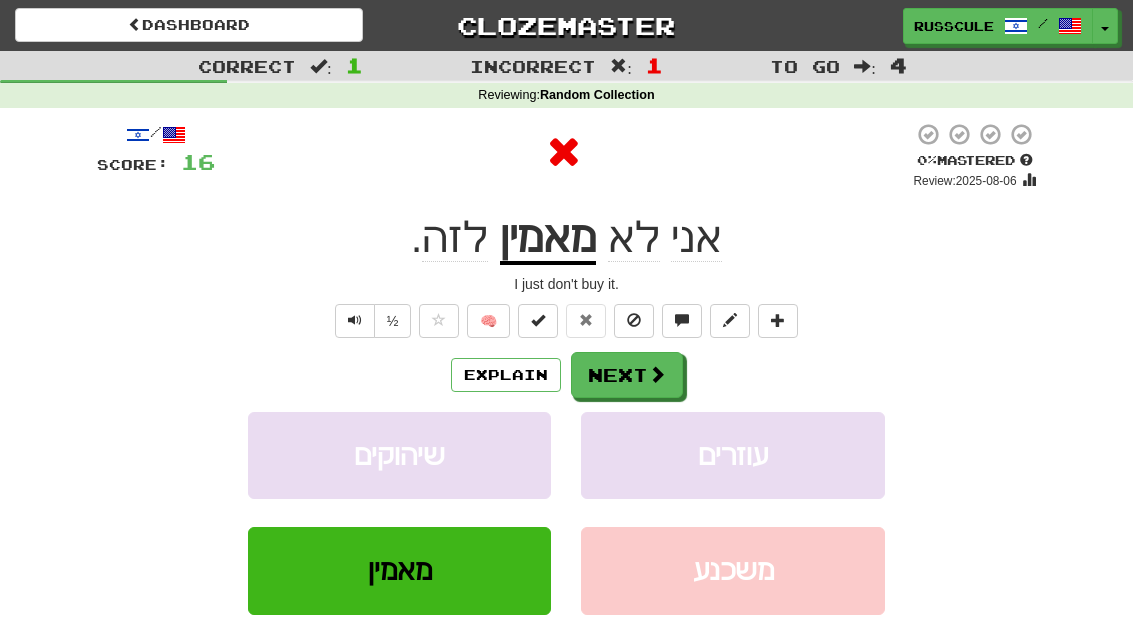 click on "Explain Next" at bounding box center (567, 375) 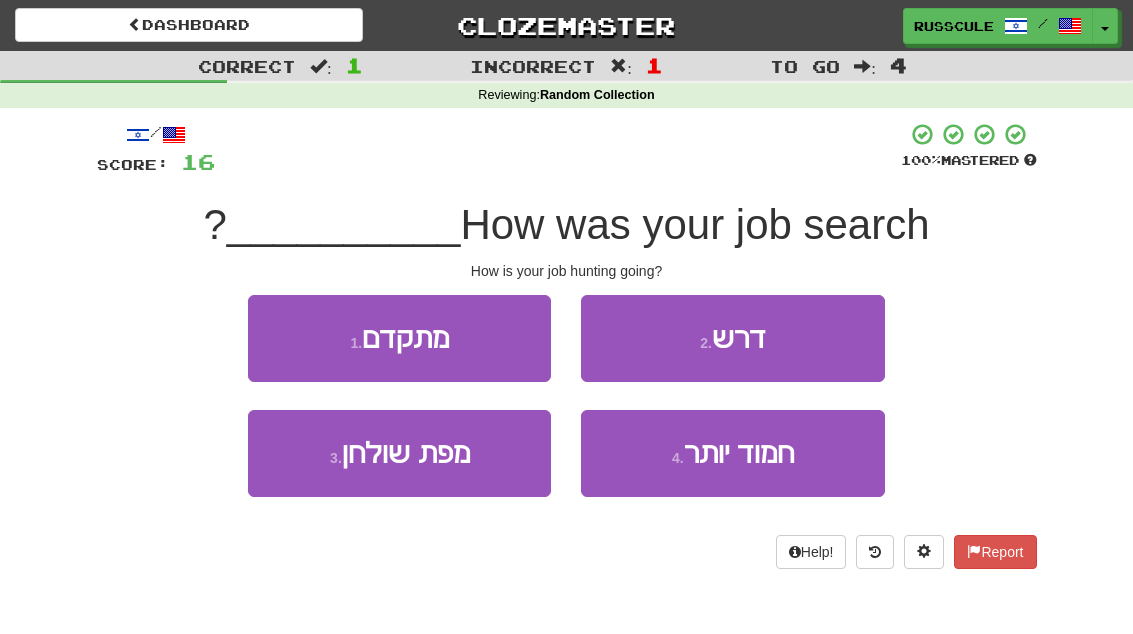 click on "1 .  מתקדם" at bounding box center [399, 338] 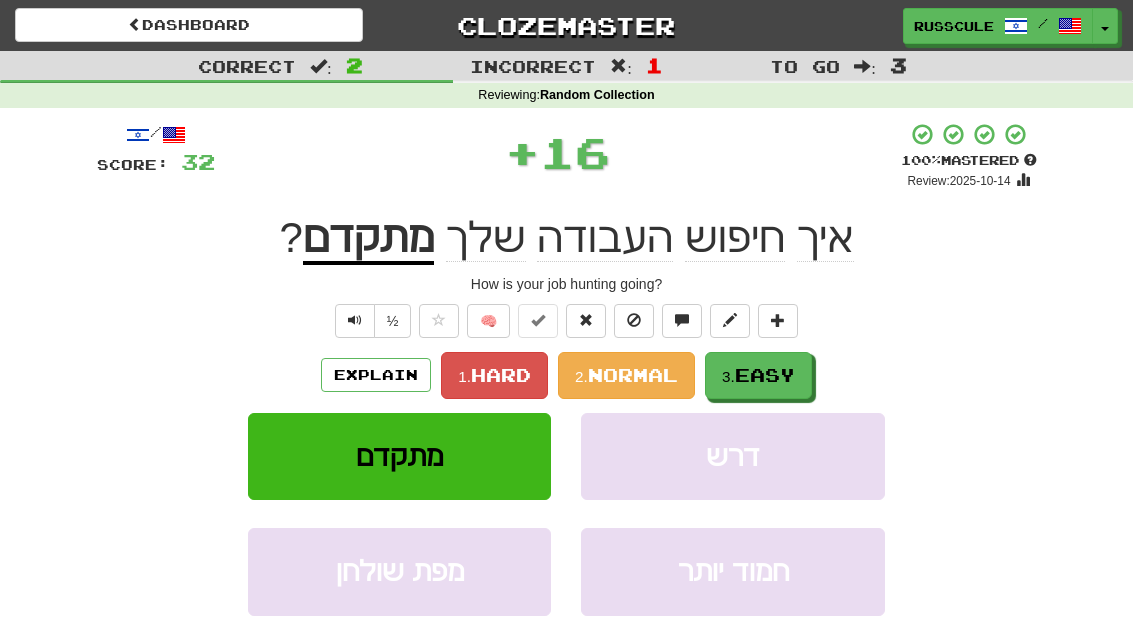 click on "Easy" at bounding box center [765, 375] 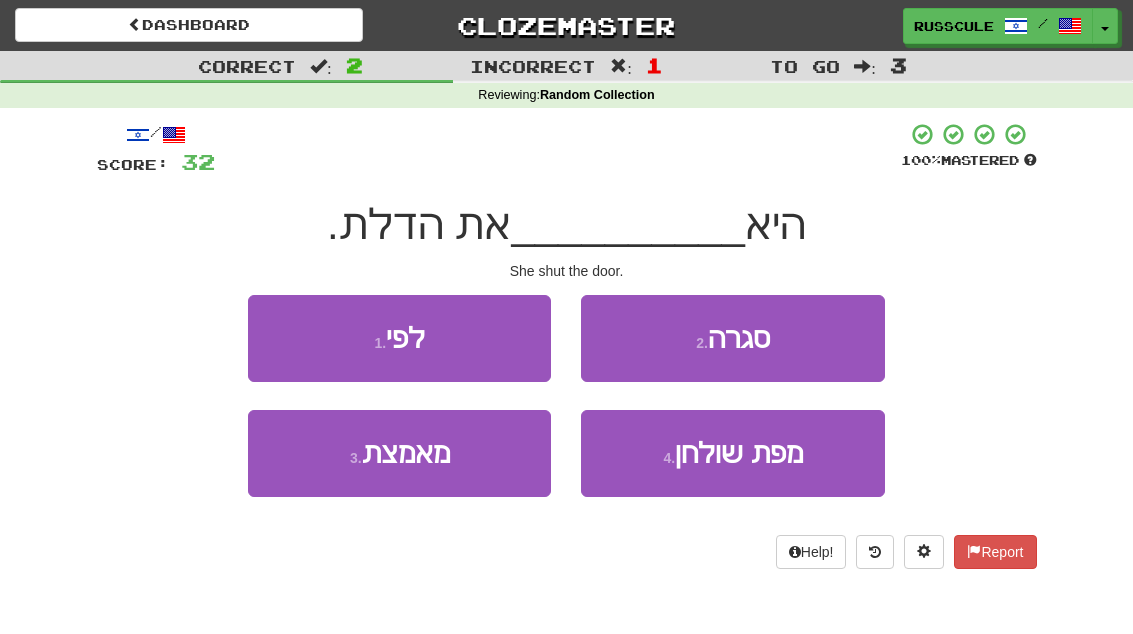 click on "2 .  סגרה" at bounding box center (732, 338) 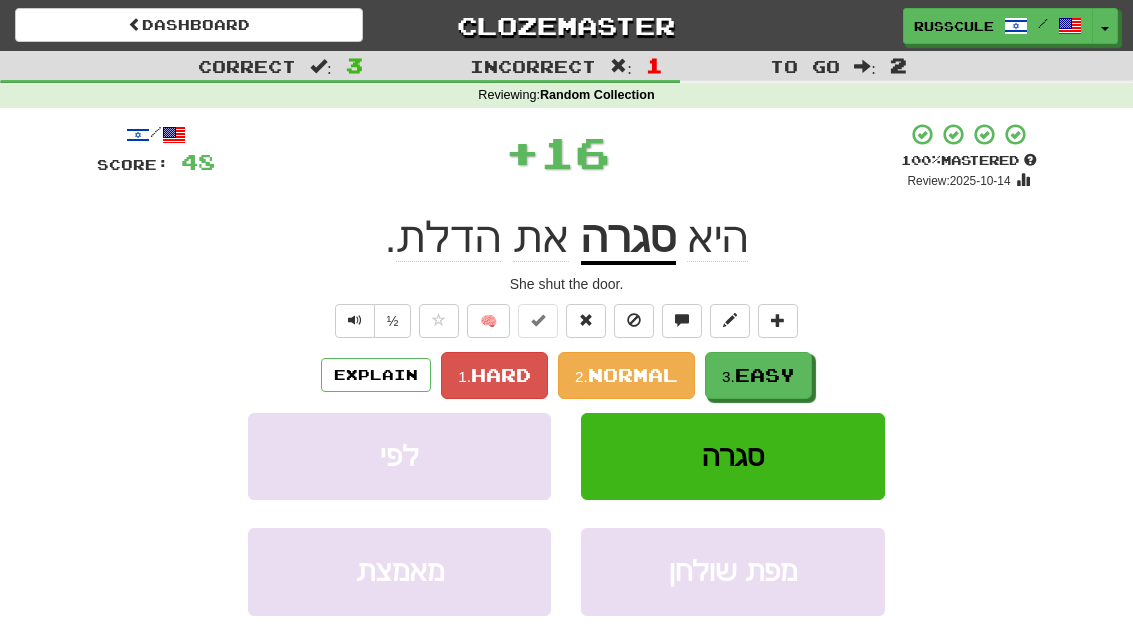 click on "Easy" at bounding box center [765, 375] 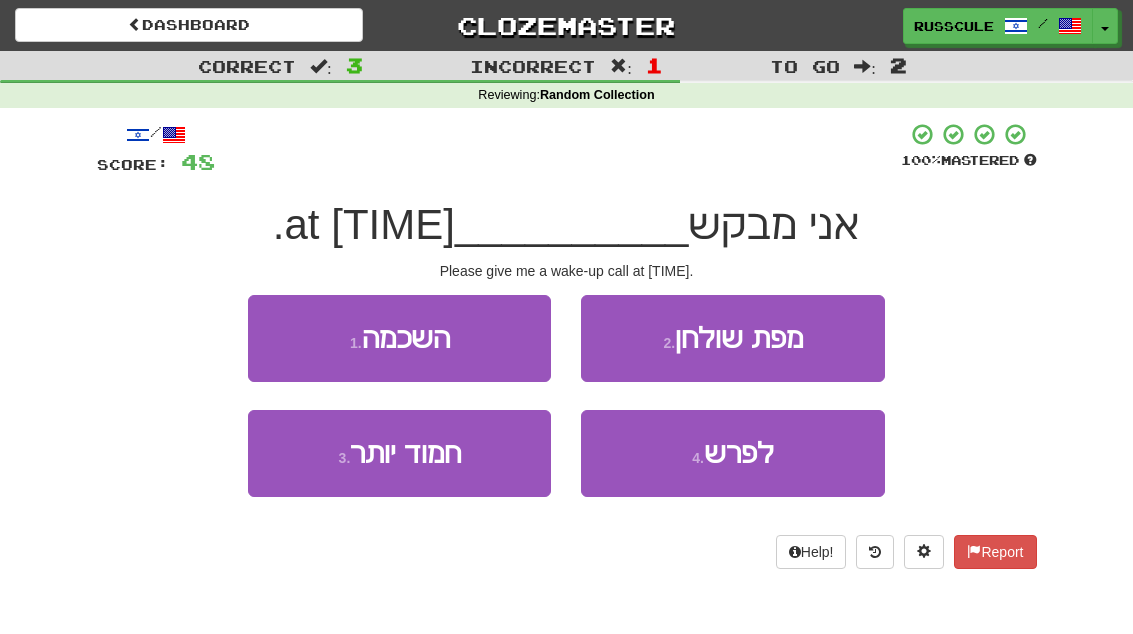 click on "4 .  לפרש" at bounding box center [732, 453] 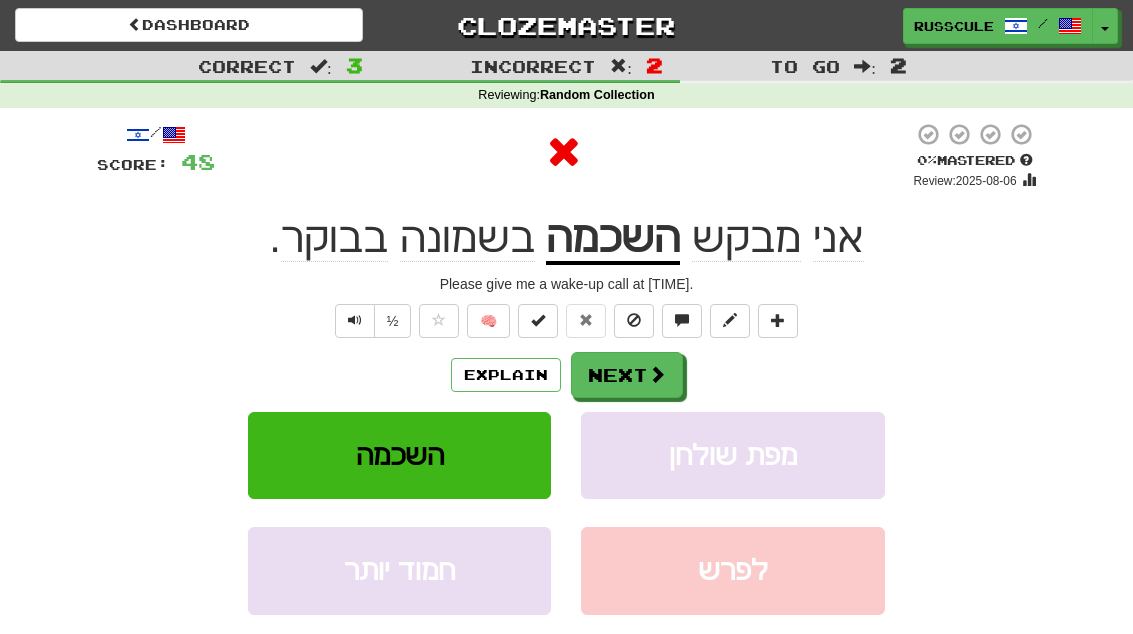 click at bounding box center (657, 374) 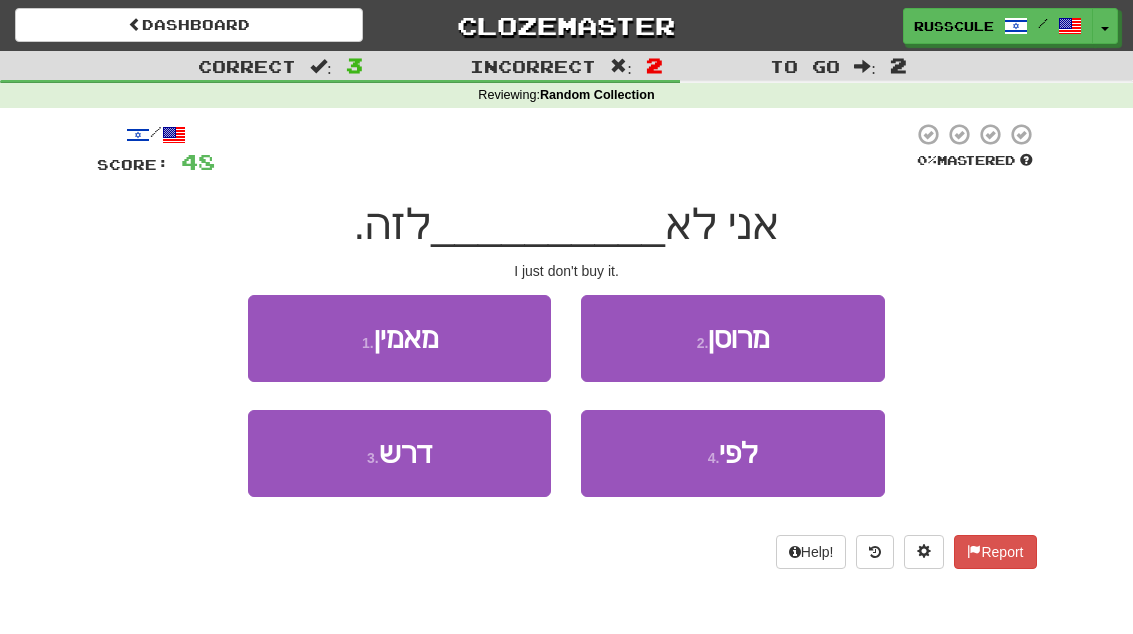 click on "1 .  מאמין" at bounding box center (399, 338) 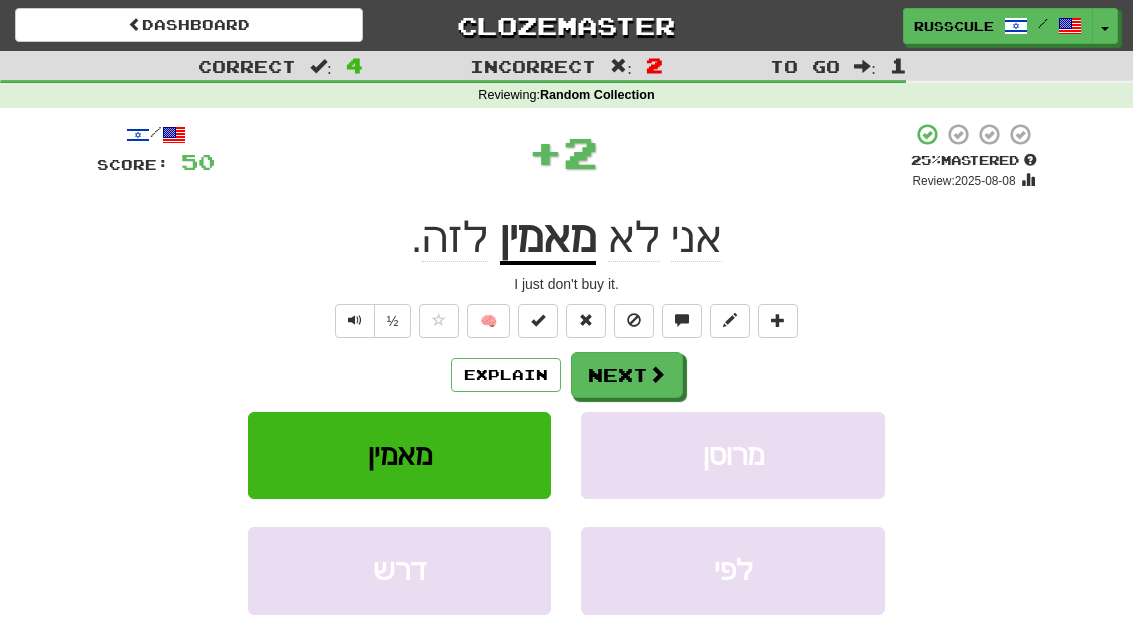 click at bounding box center (657, 374) 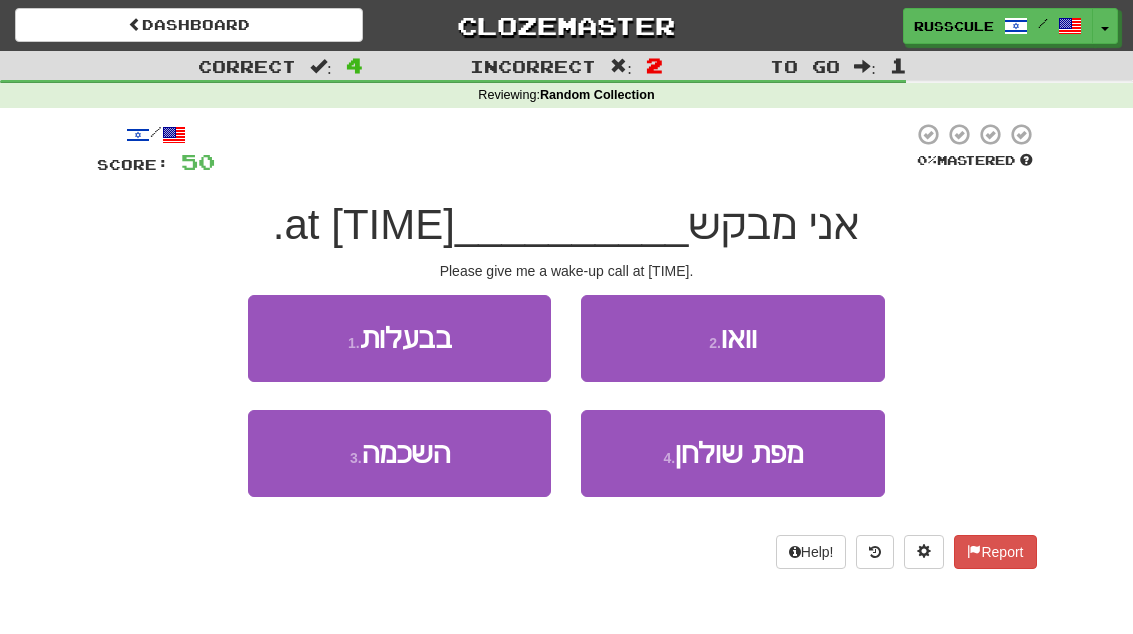 click on "3 .  השכמה" at bounding box center (399, 453) 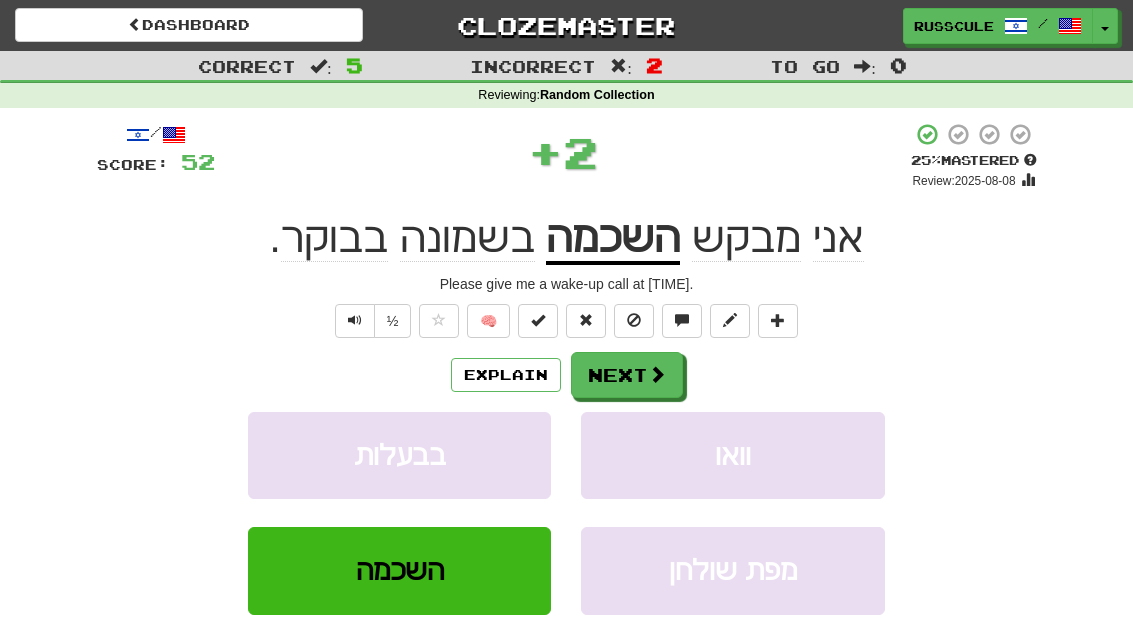click on "Next" at bounding box center [627, 375] 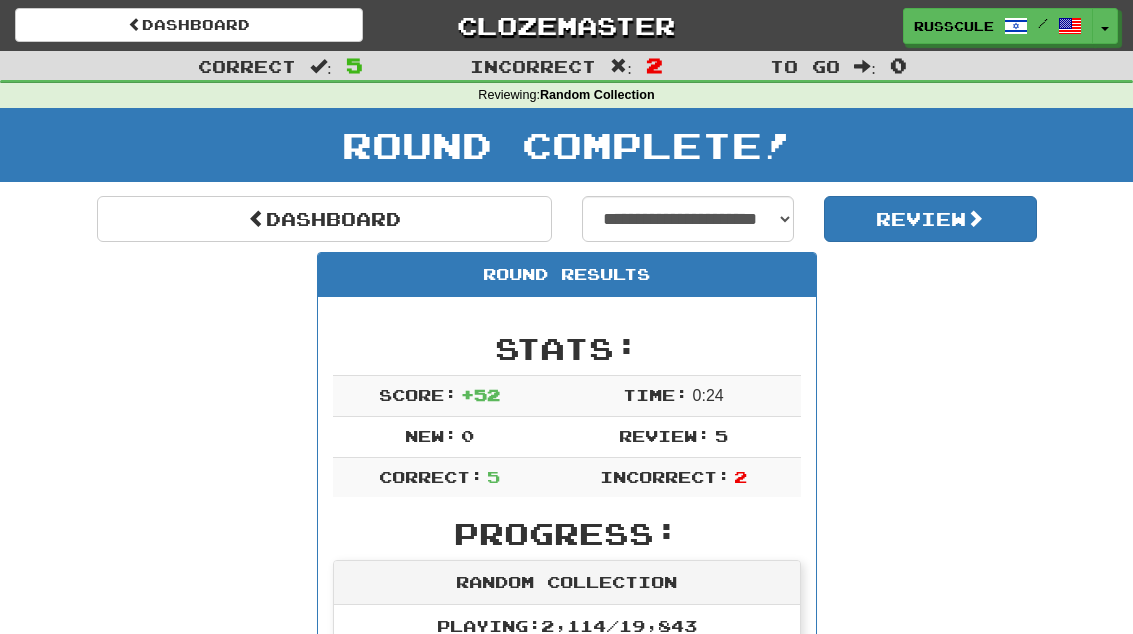 click on "Dashboard" at bounding box center (324, 219) 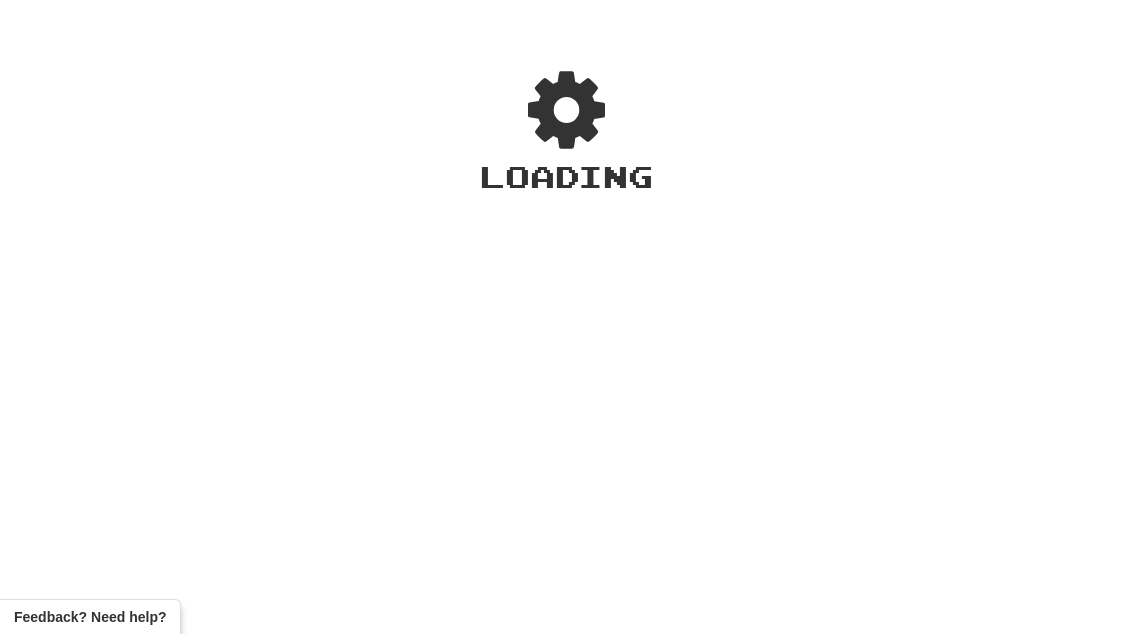 scroll, scrollTop: 0, scrollLeft: 0, axis: both 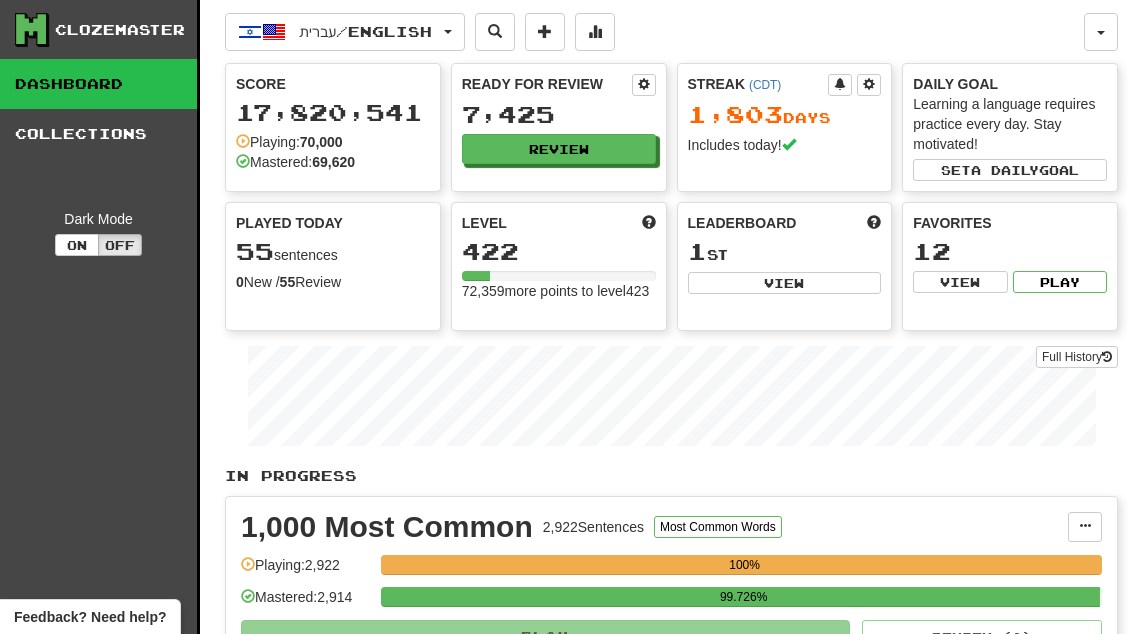 click on "View" at bounding box center (785, 283) 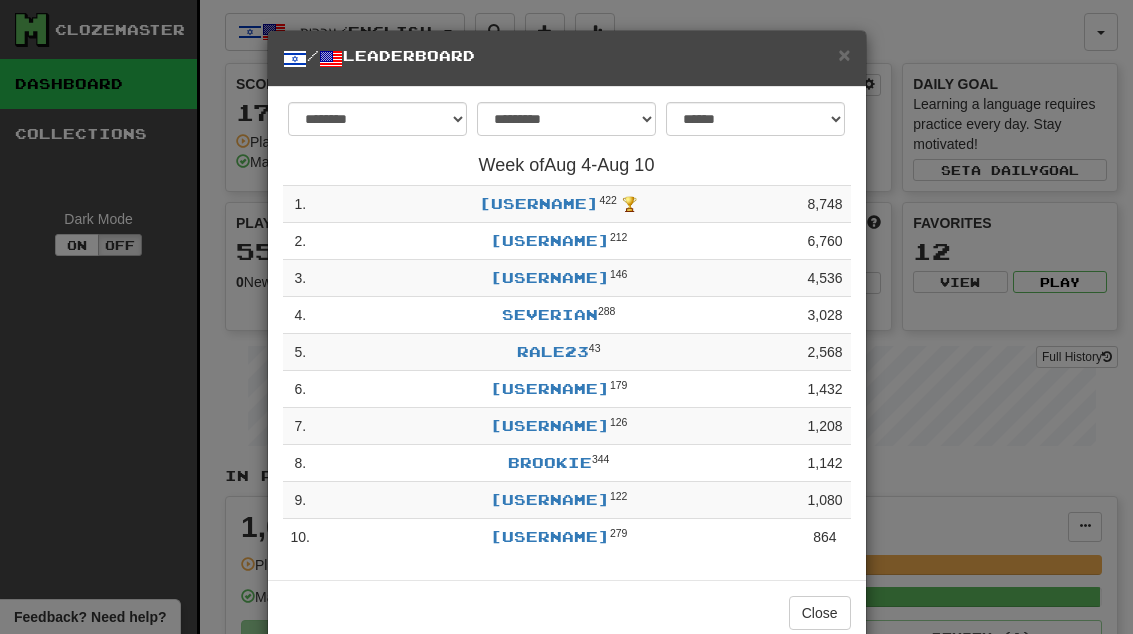 click on "×" at bounding box center (844, 54) 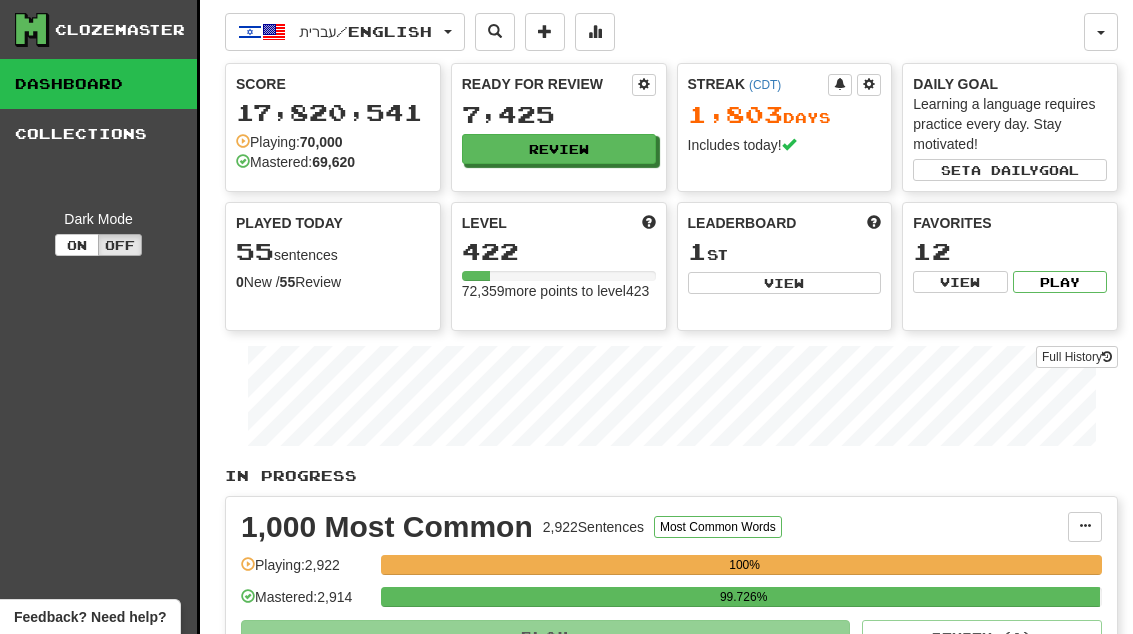click on "Review" at bounding box center [559, 149] 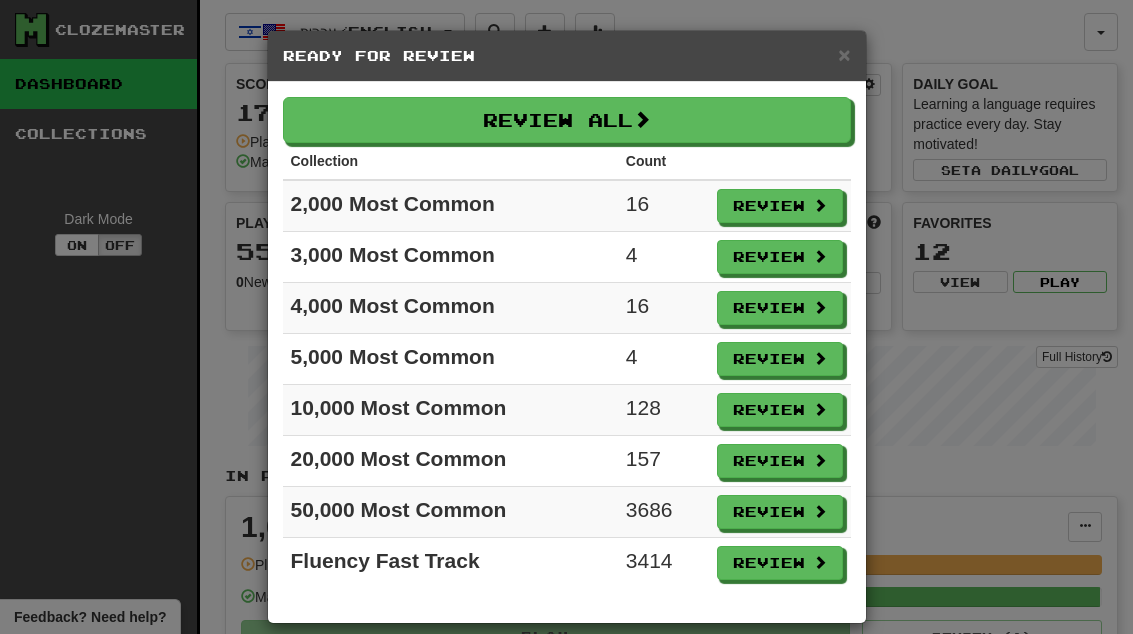 click on "Review" at bounding box center (780, 257) 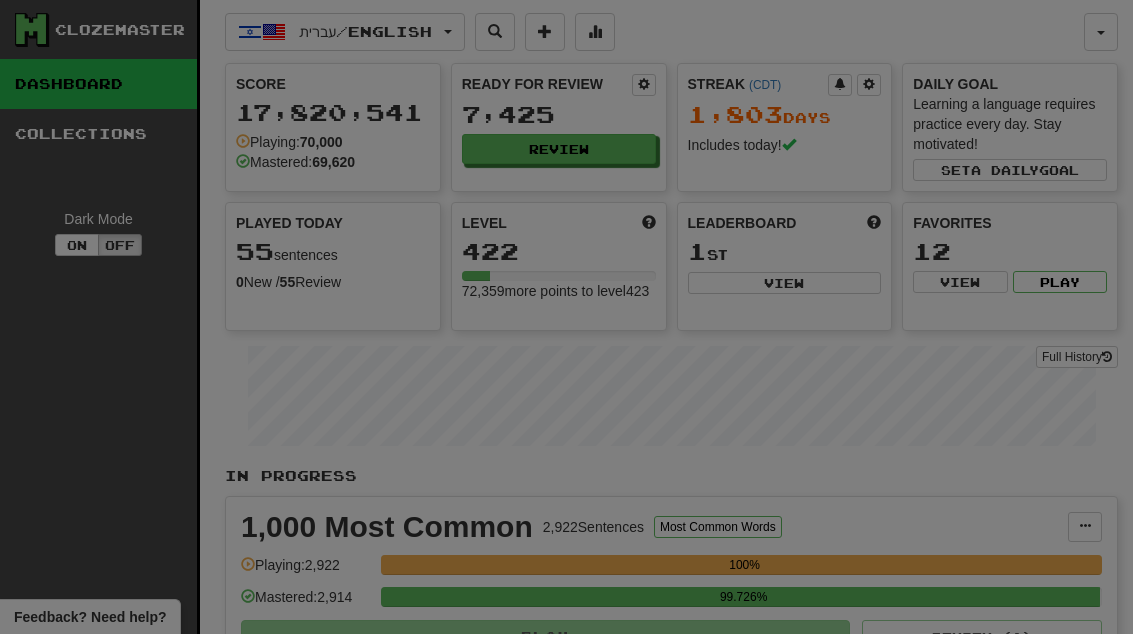 select on "**" 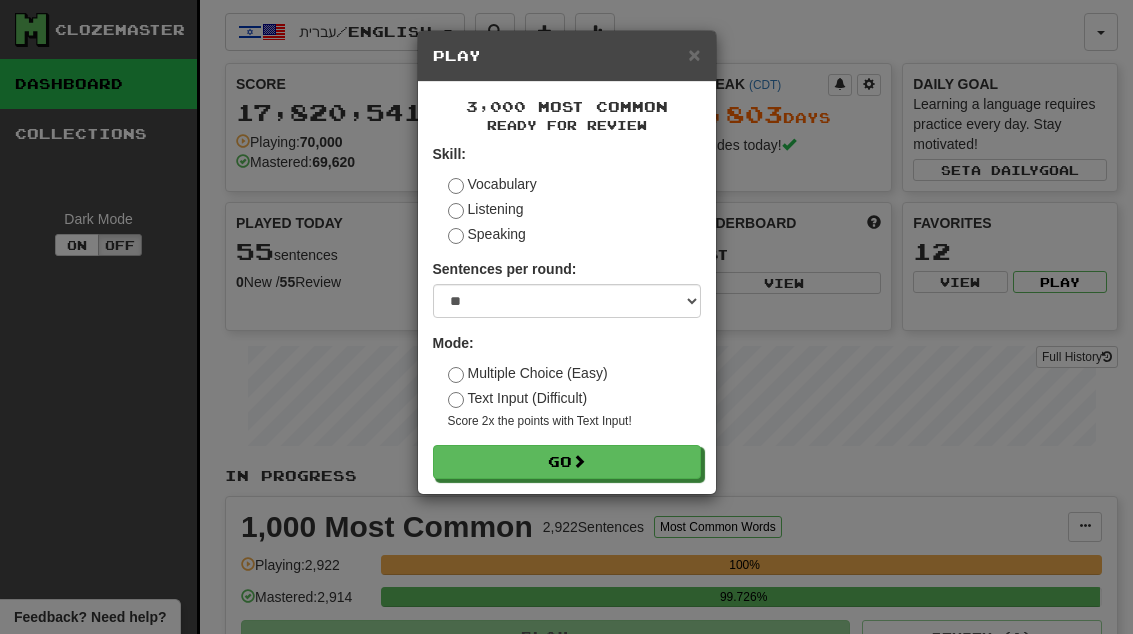 click on "Go" at bounding box center [567, 462] 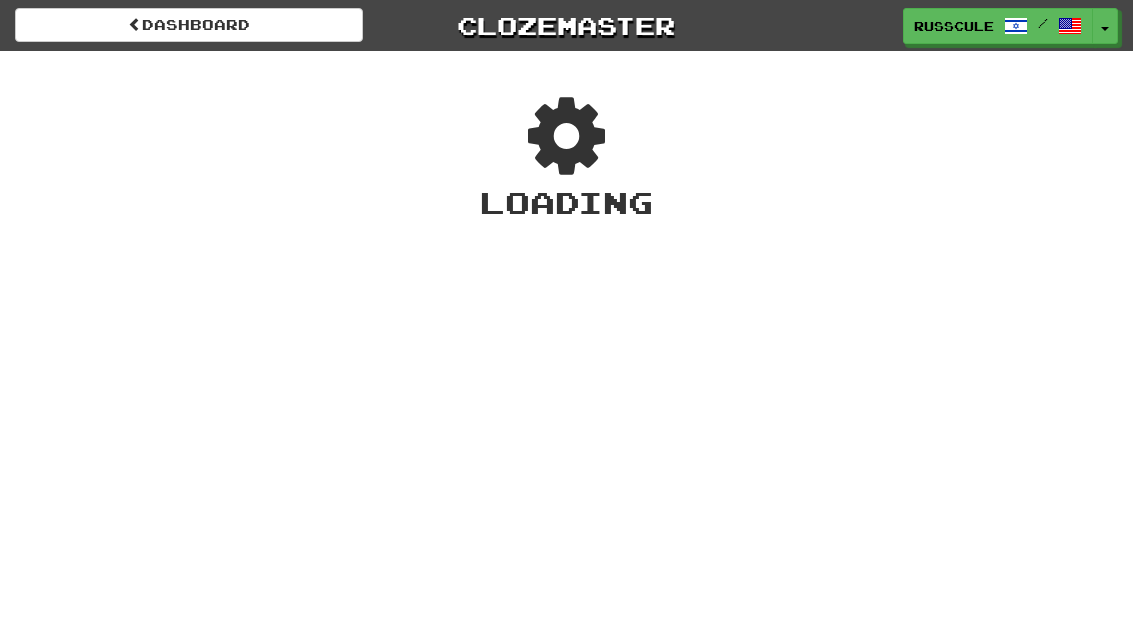 scroll, scrollTop: 0, scrollLeft: 0, axis: both 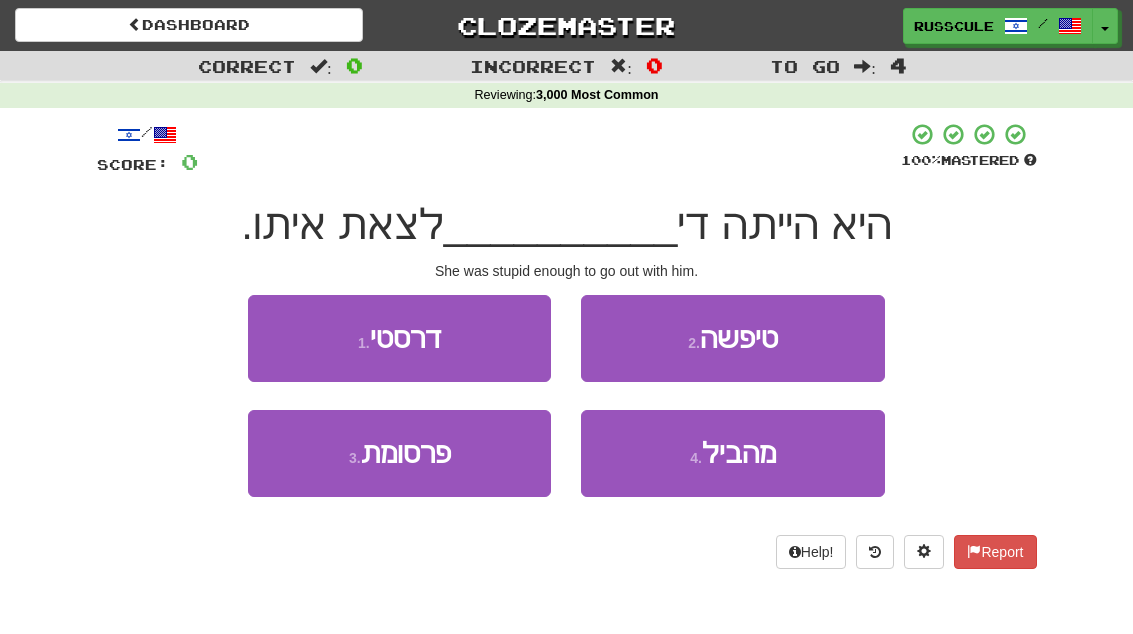 click on "2 .  טיפשה" at bounding box center [732, 338] 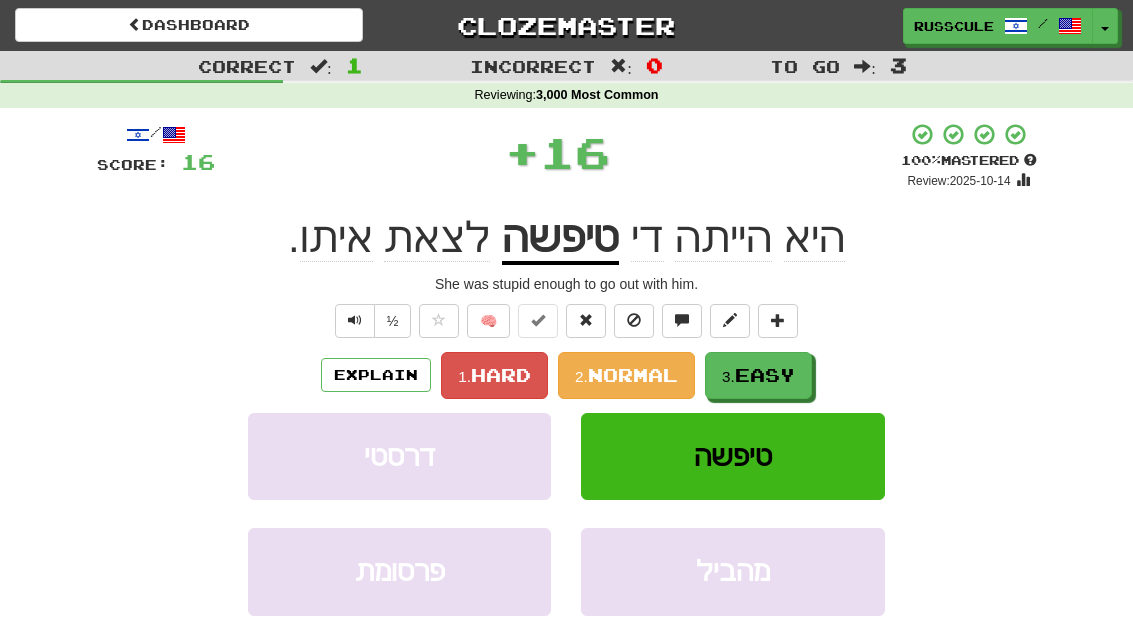click on "Easy" at bounding box center [765, 375] 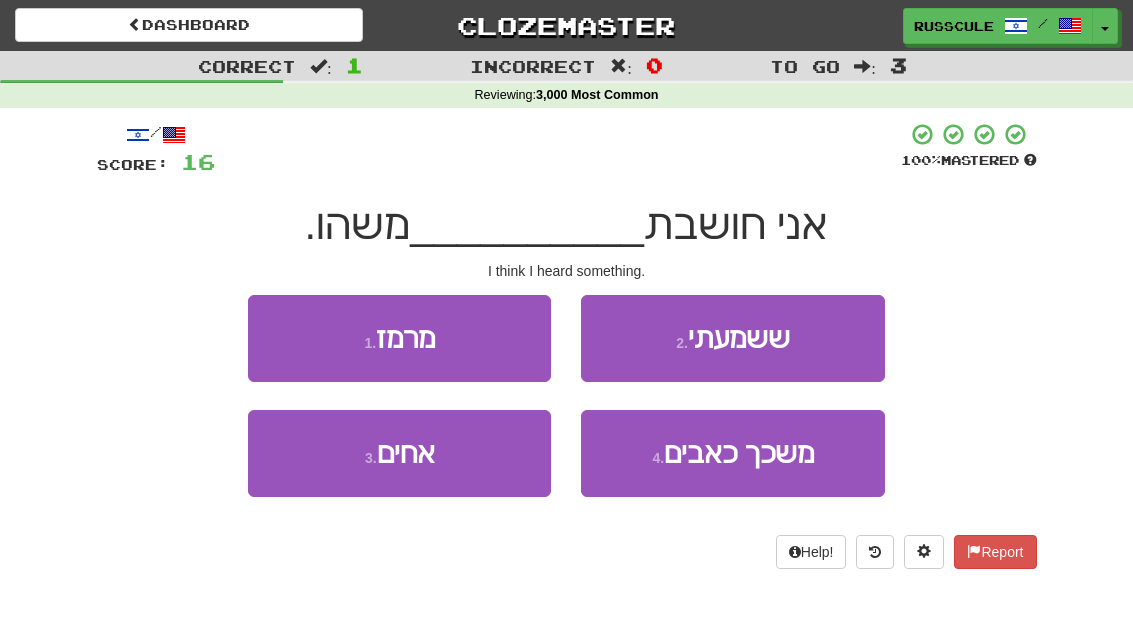 click on "2 .  ששמעתי" at bounding box center [732, 338] 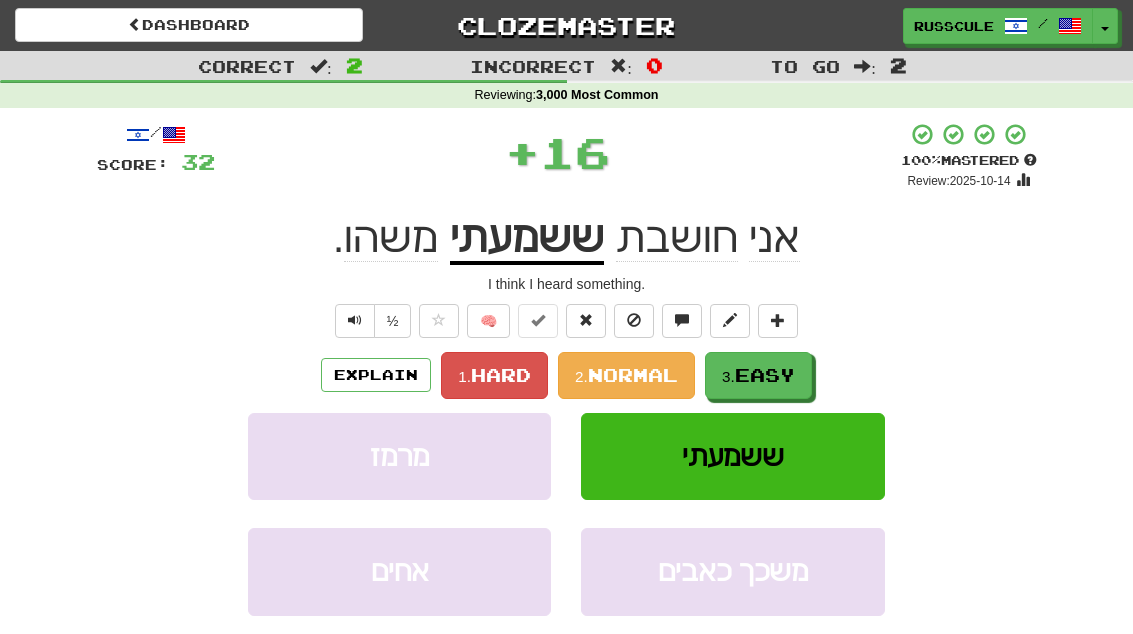 click on "Easy" at bounding box center (765, 375) 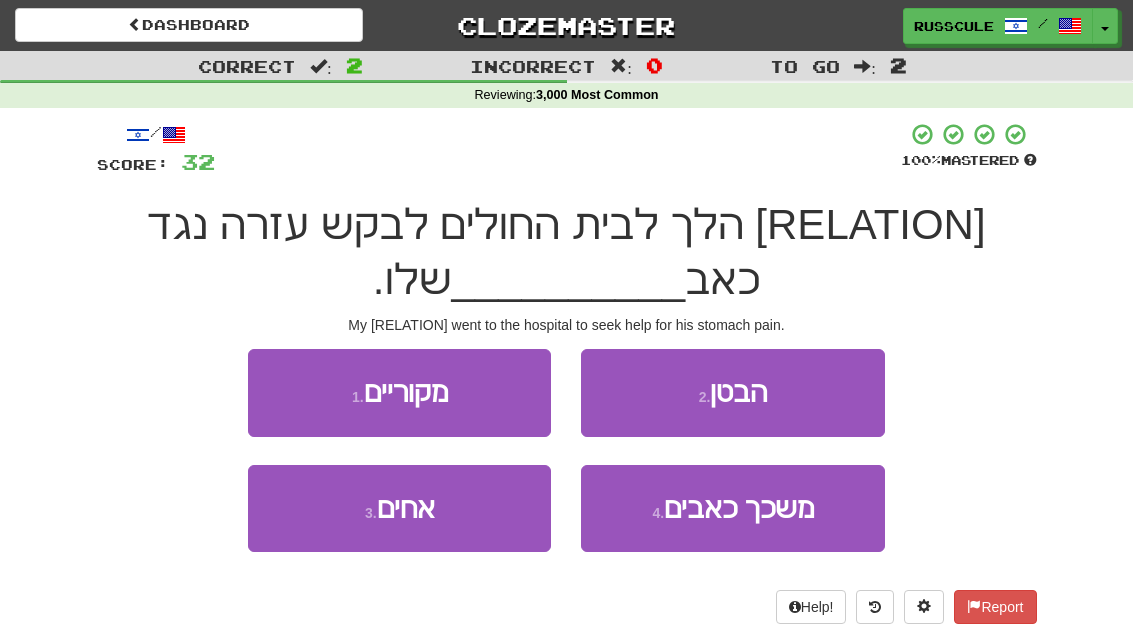 click on "2 .  הבטן" at bounding box center (732, 392) 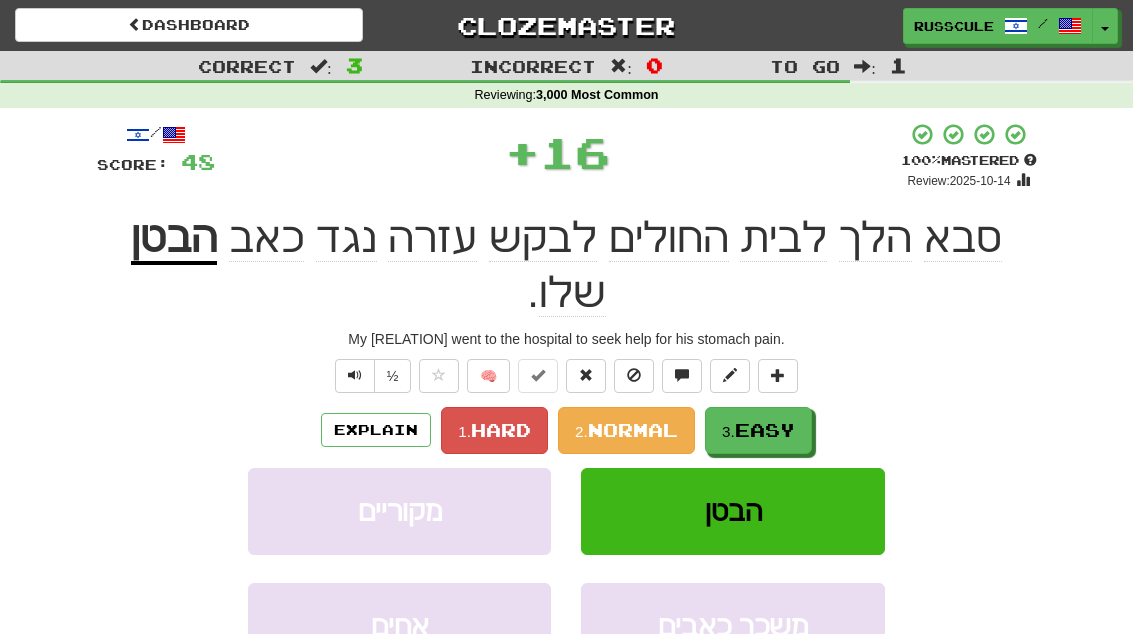 click on "3.  Easy" at bounding box center [758, 430] 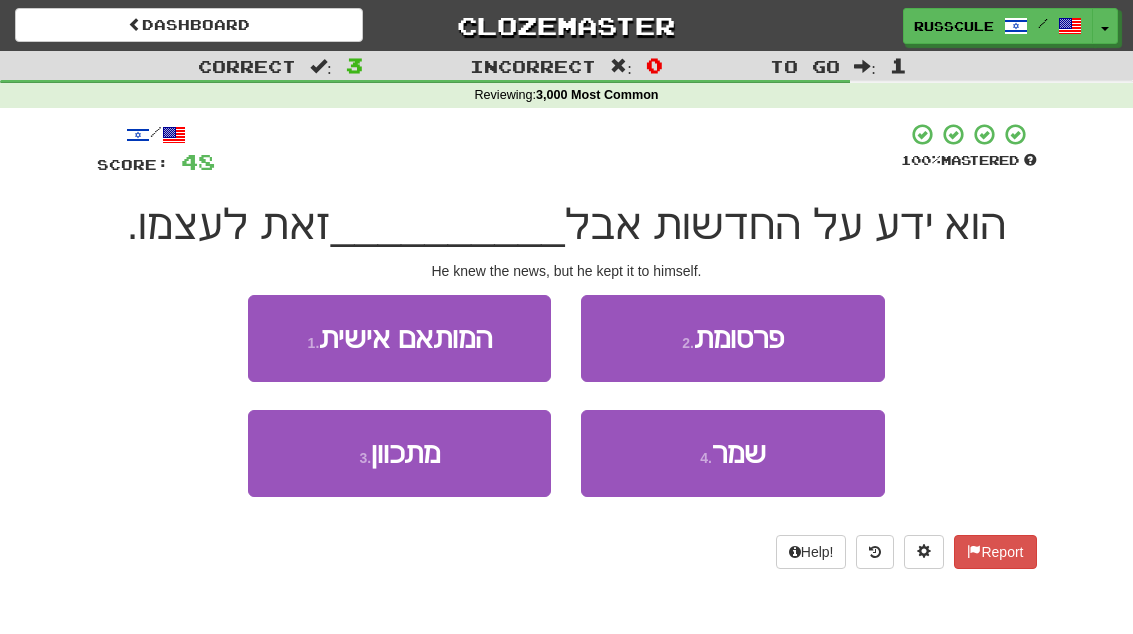 click on "שמר" at bounding box center [739, 453] 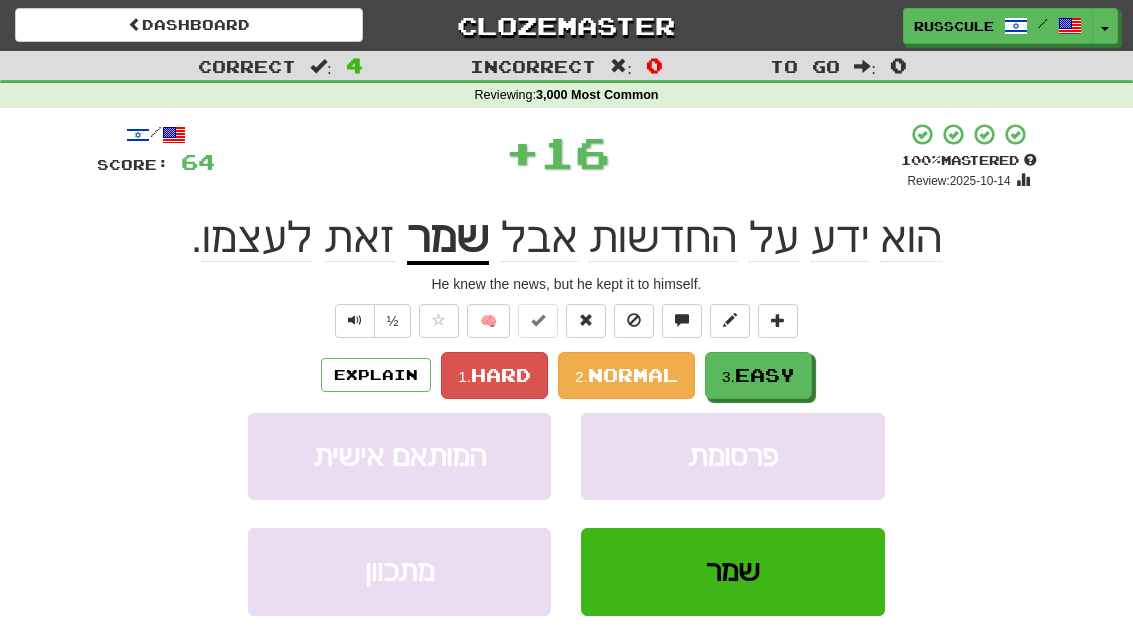 click on "Easy" at bounding box center (765, 375) 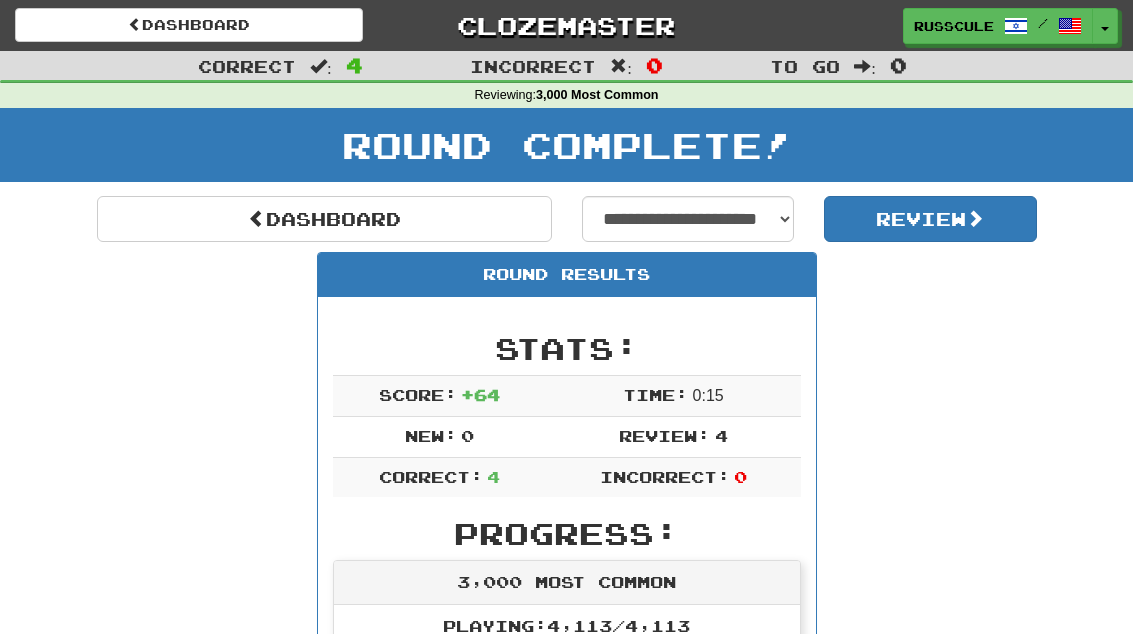click on "Dashboard" at bounding box center (324, 219) 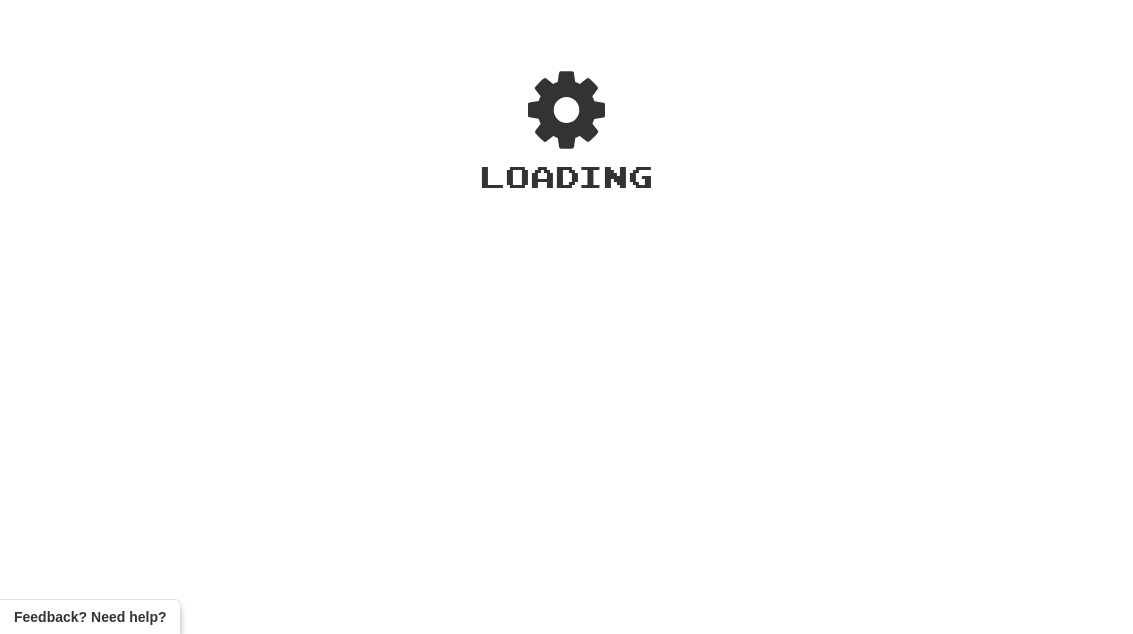 scroll, scrollTop: 0, scrollLeft: 0, axis: both 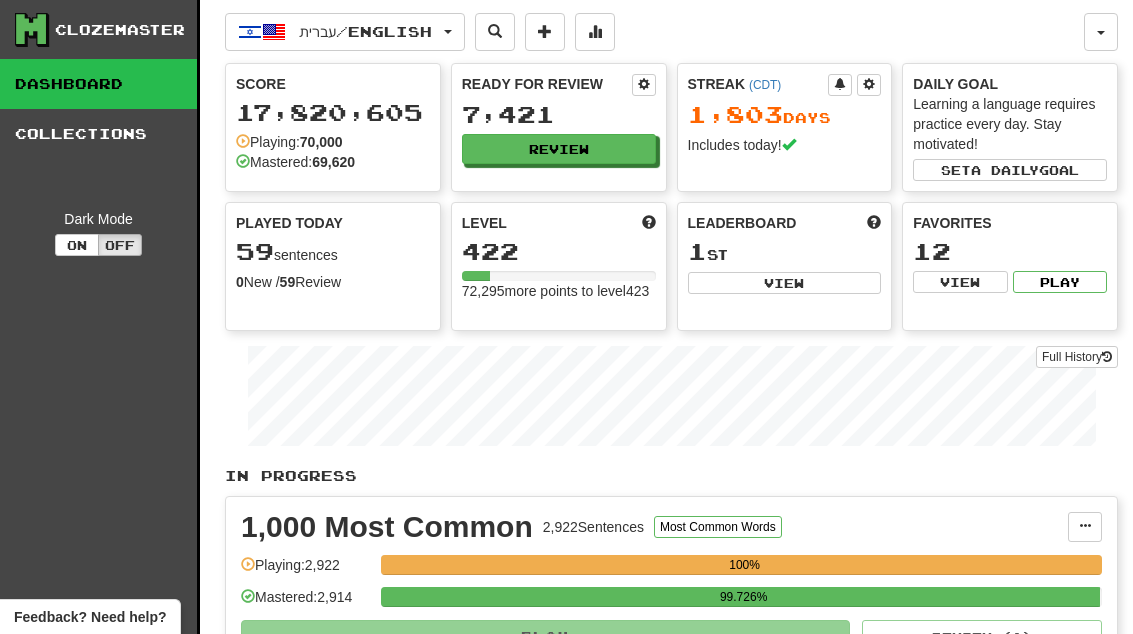 click on "Review" at bounding box center [559, 149] 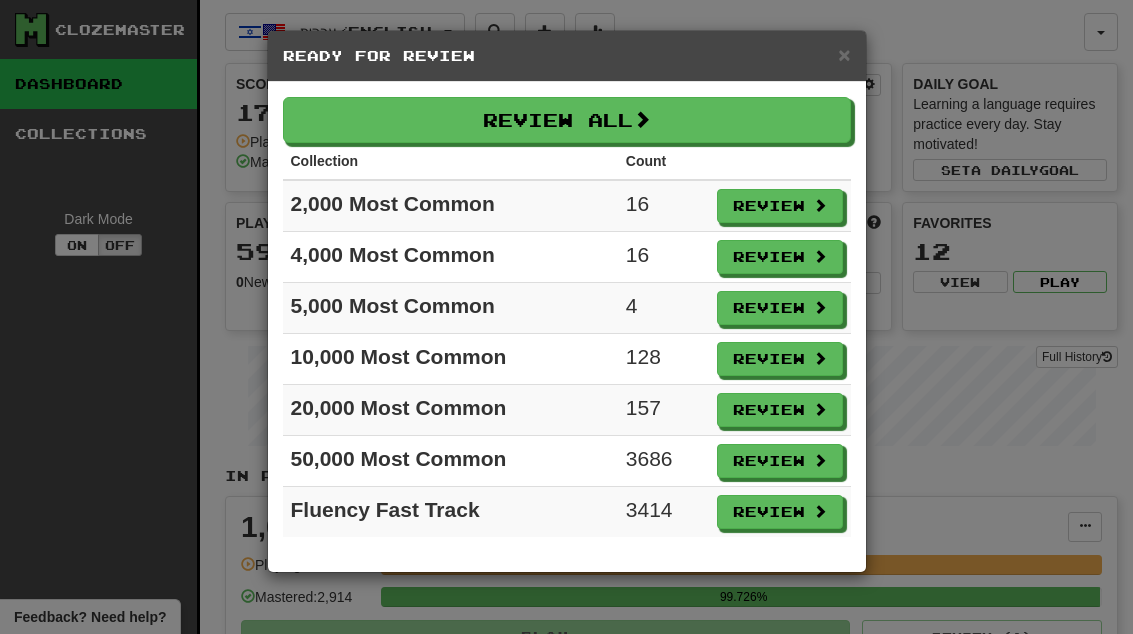 click on "Review" at bounding box center [780, 308] 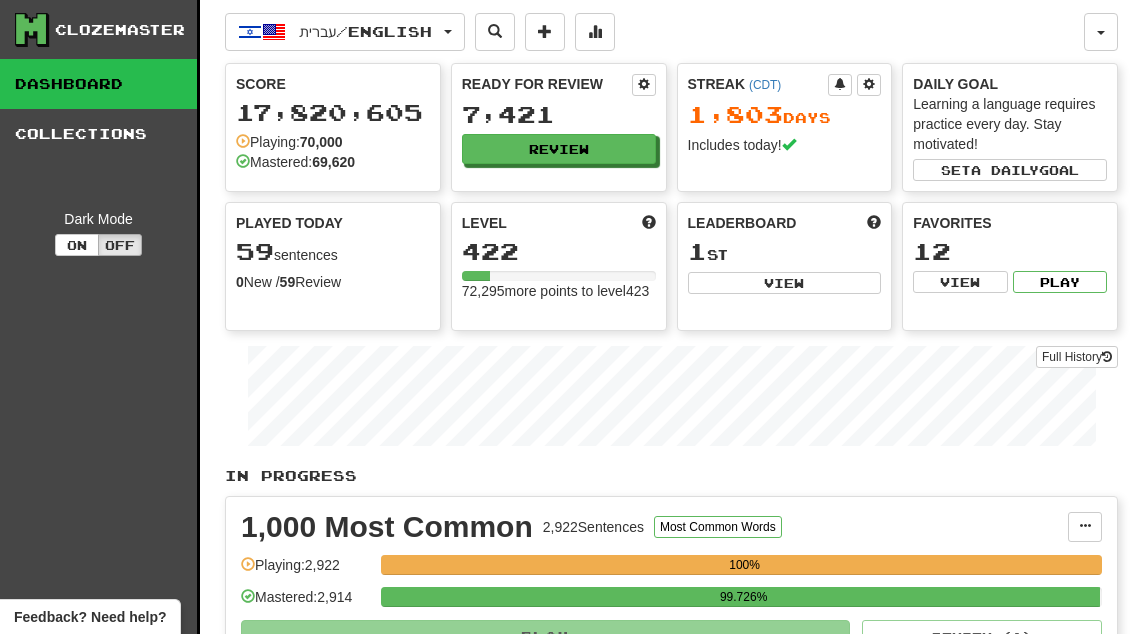 select on "**" 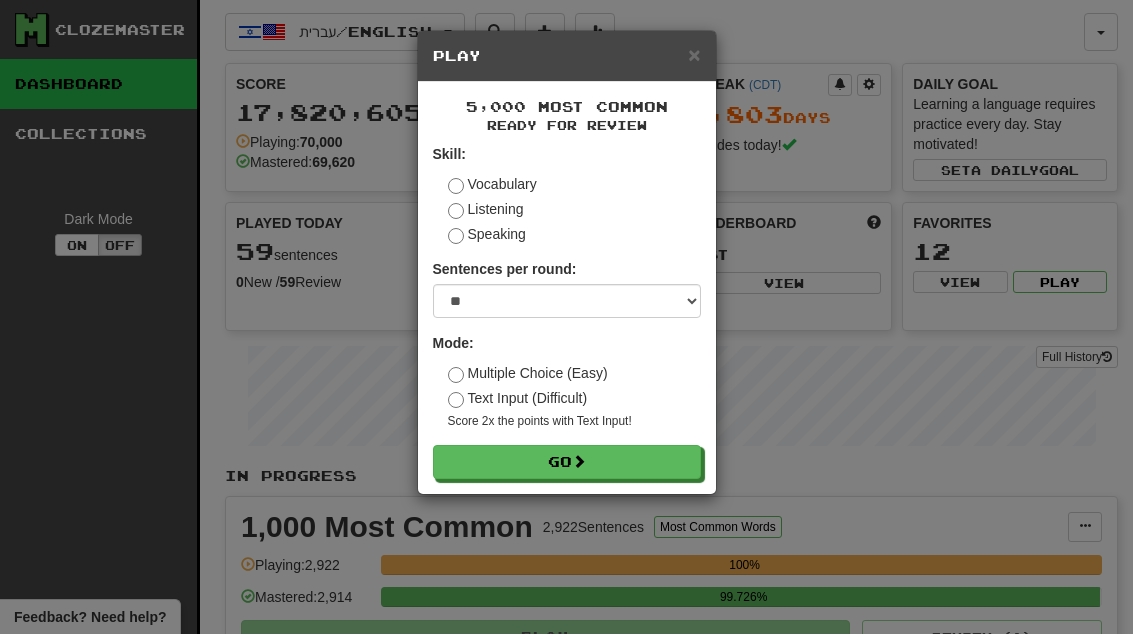 click on "Go" at bounding box center (567, 462) 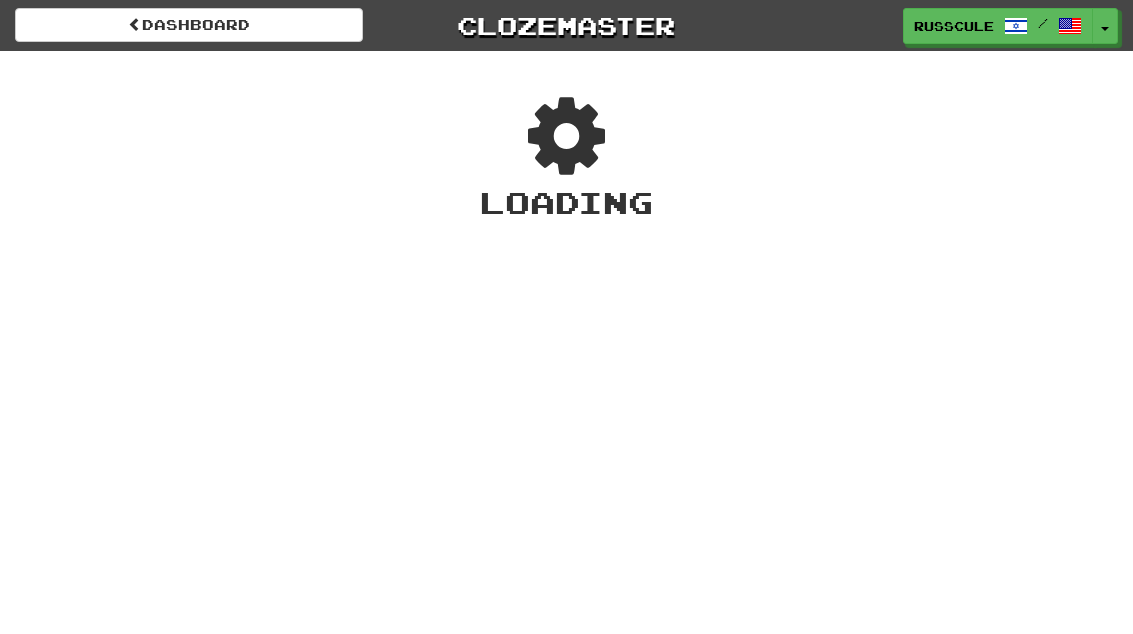 scroll, scrollTop: 0, scrollLeft: 0, axis: both 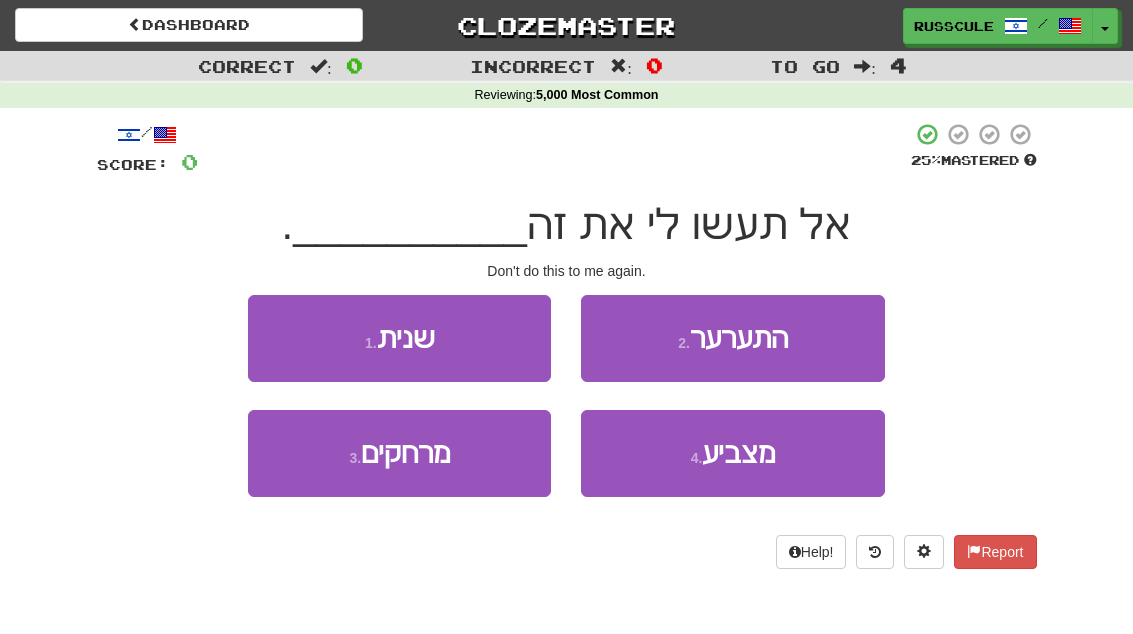 click on "1 .  שנית" at bounding box center [399, 338] 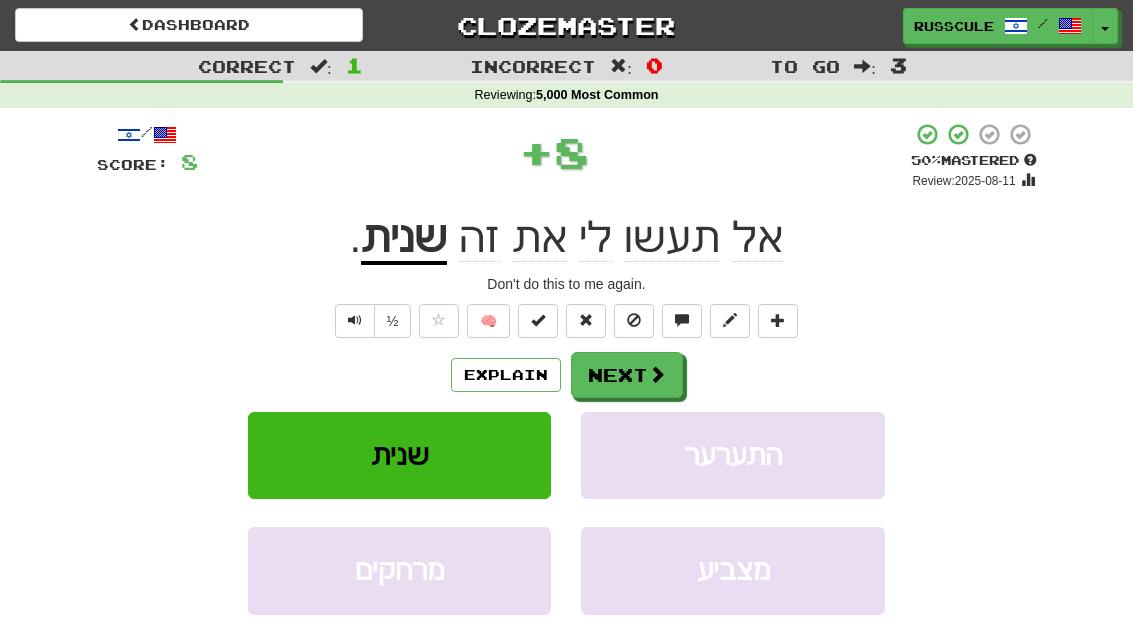 click on "Next" at bounding box center [627, 375] 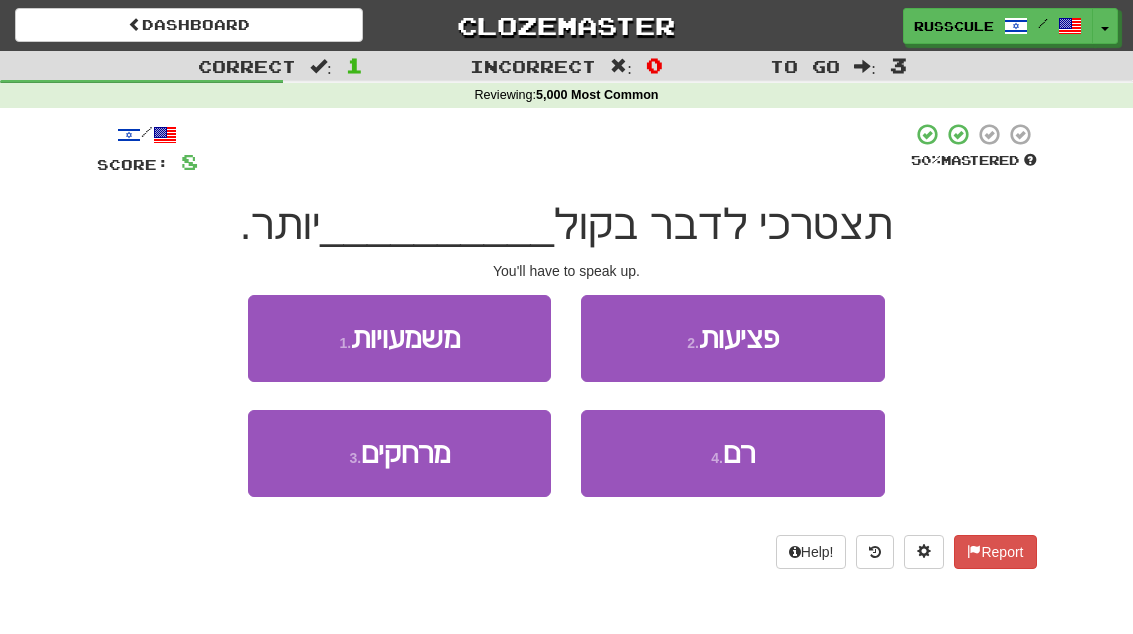 click on "רם" at bounding box center [739, 453] 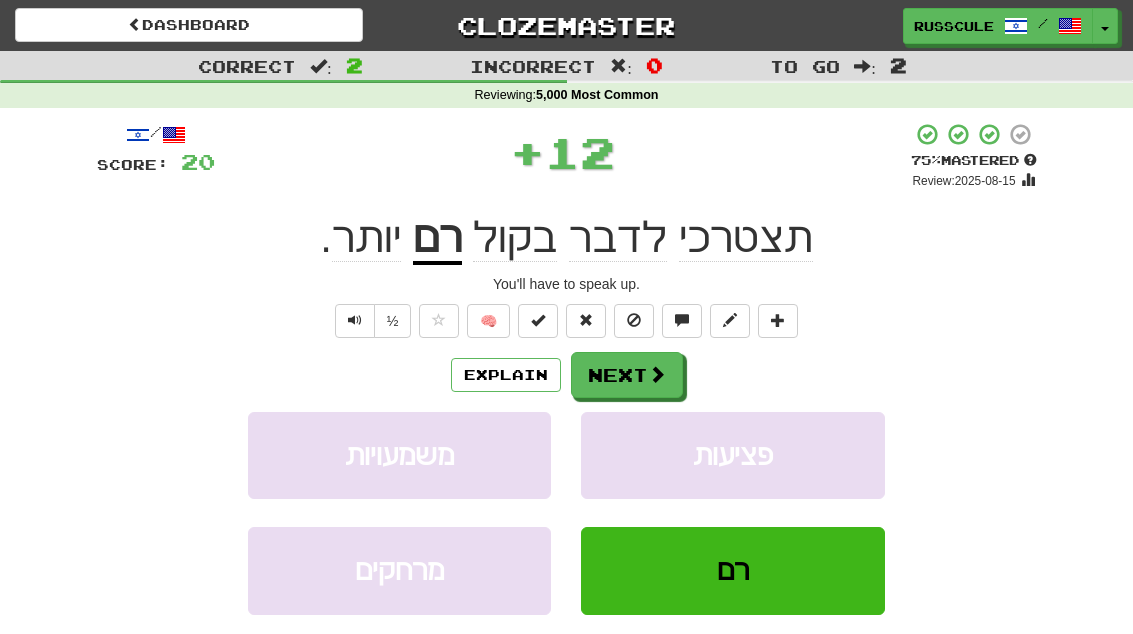 click on "Next" at bounding box center [627, 375] 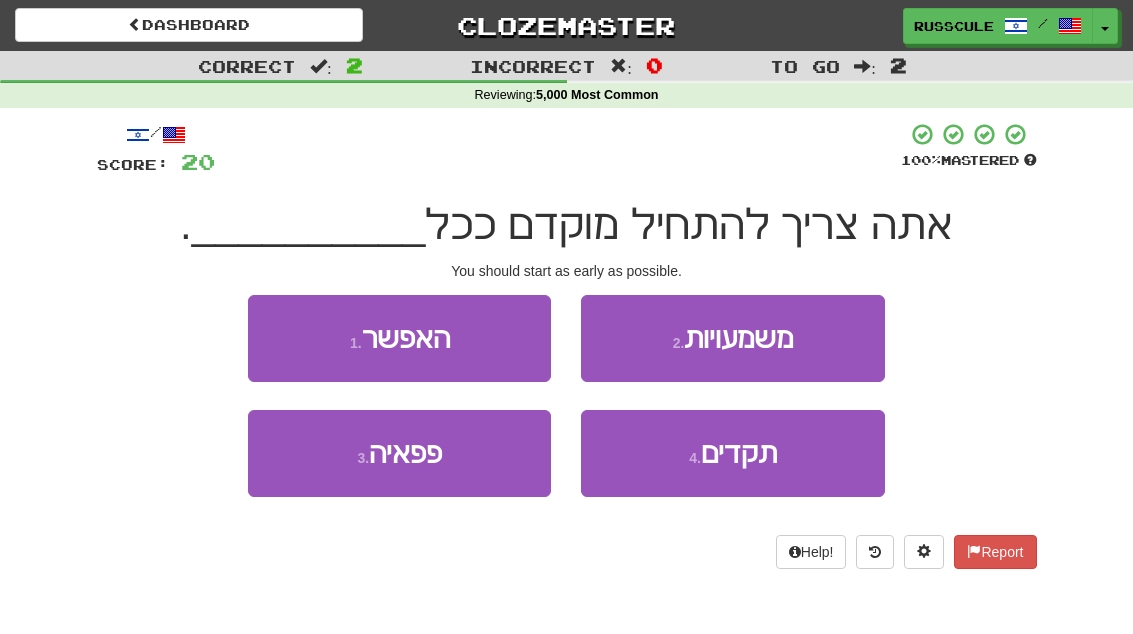 click on "1 .  האפשר" at bounding box center [399, 338] 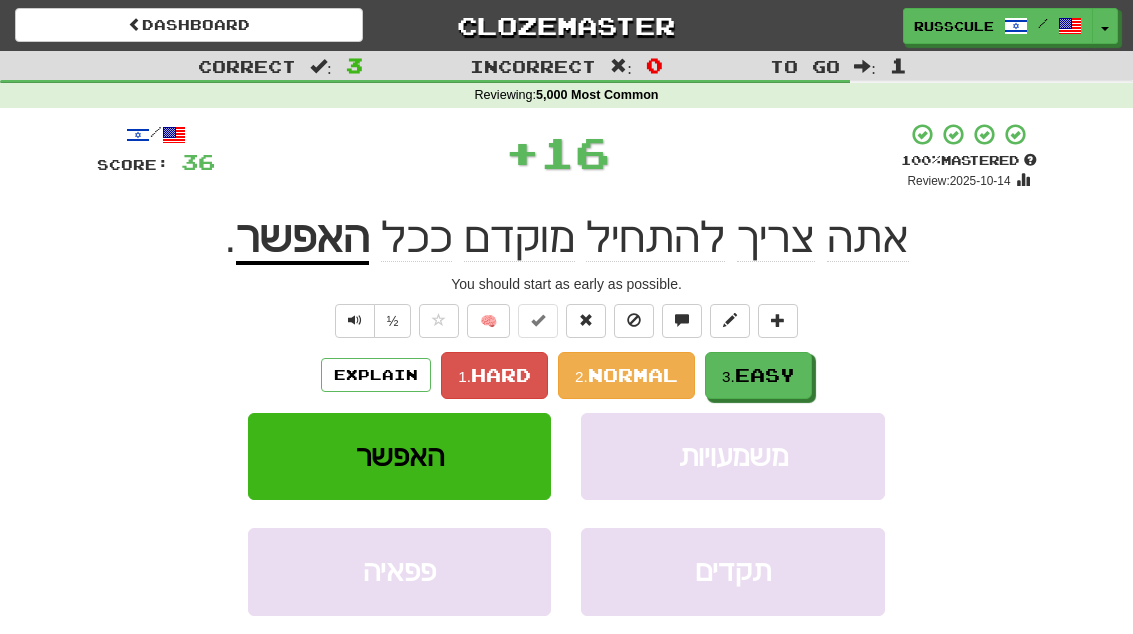 click on "Easy" at bounding box center [765, 375] 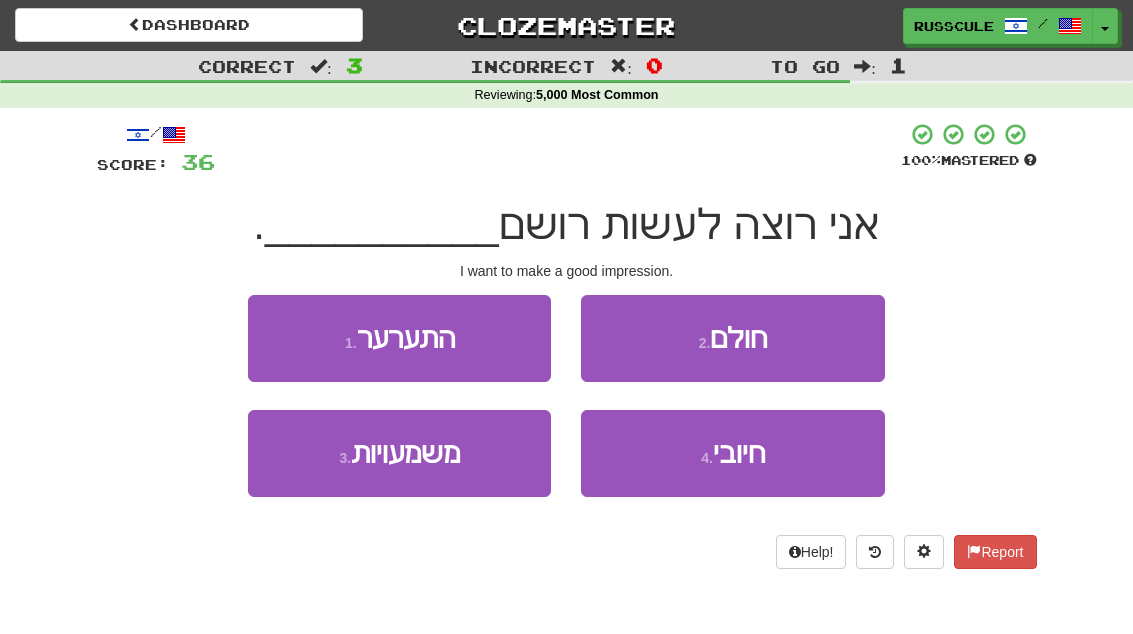 click on "3 .  משמעויות" at bounding box center [399, 453] 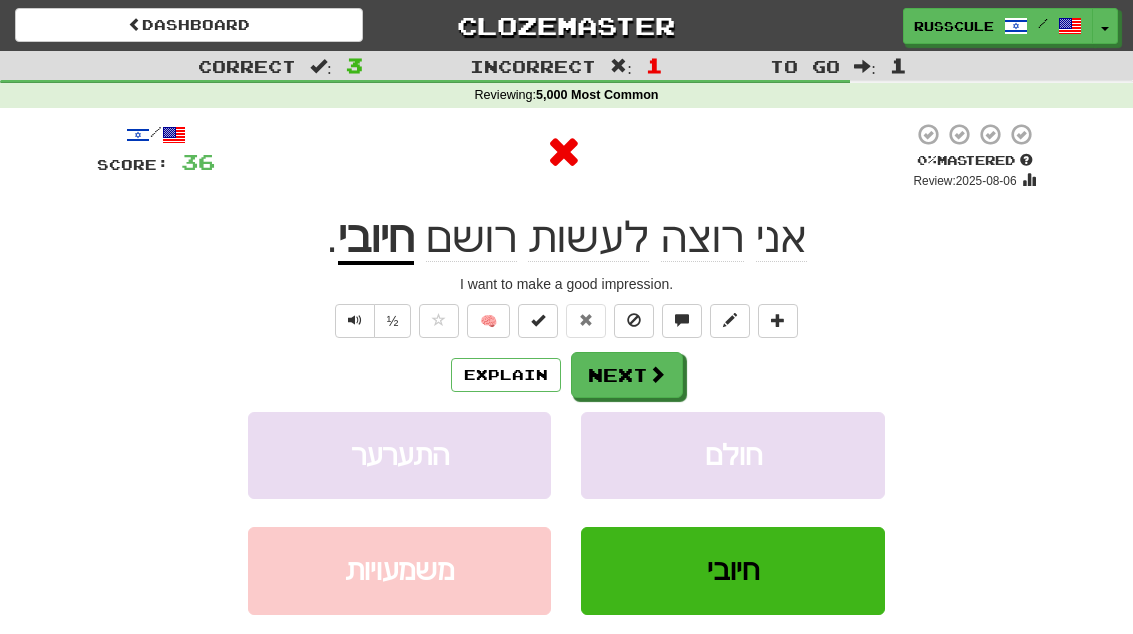 click at bounding box center (657, 374) 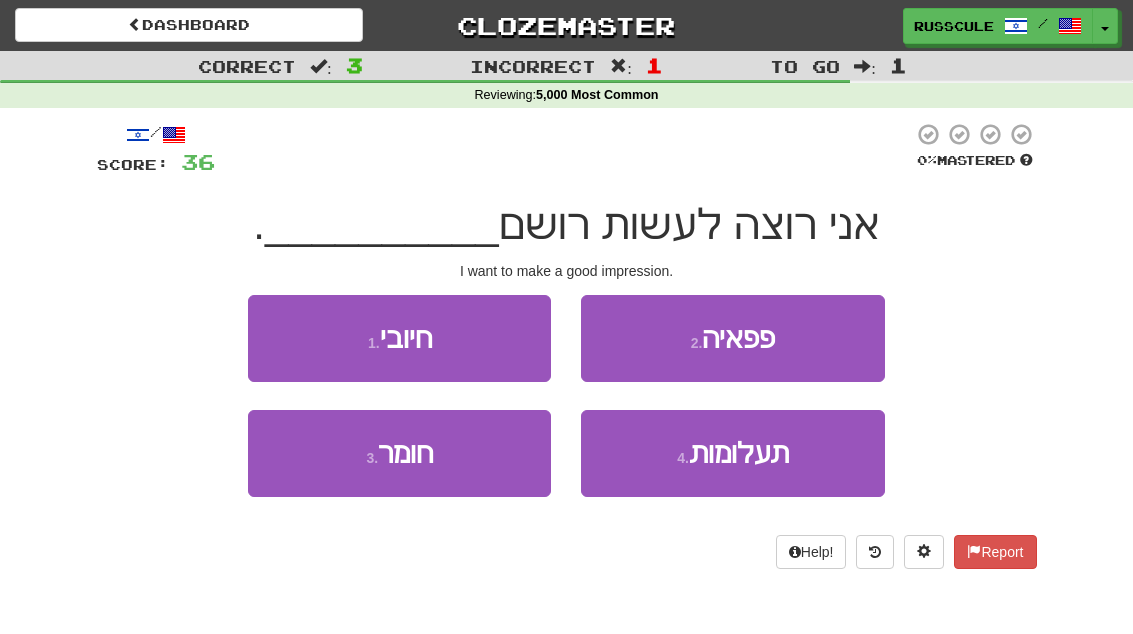 click on "1 .  חיובי" at bounding box center [399, 338] 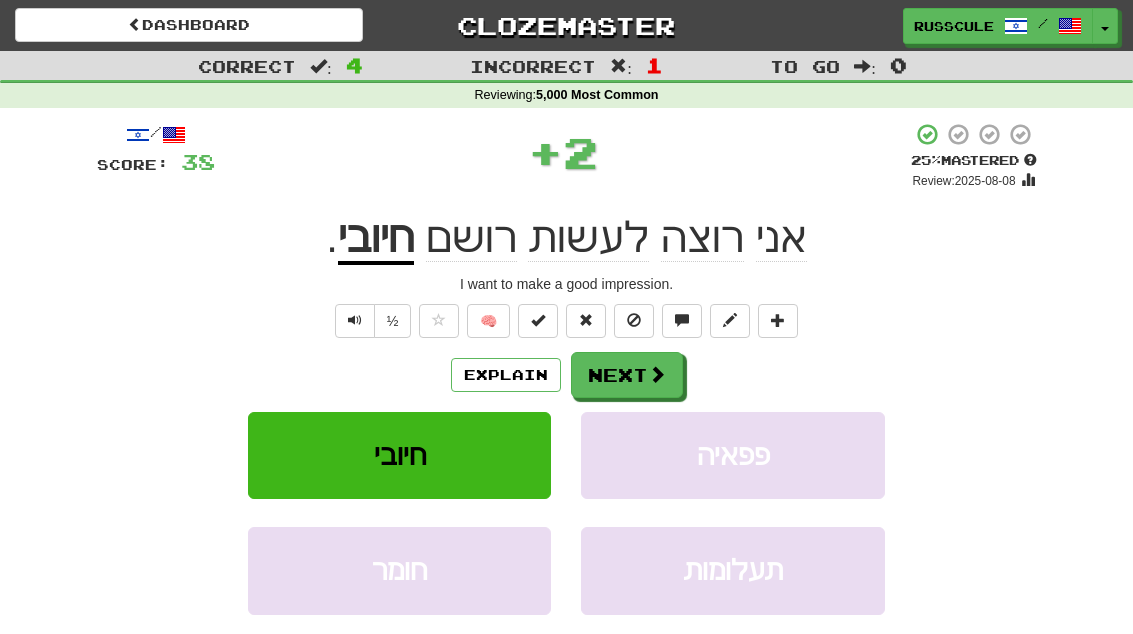 click at bounding box center (657, 374) 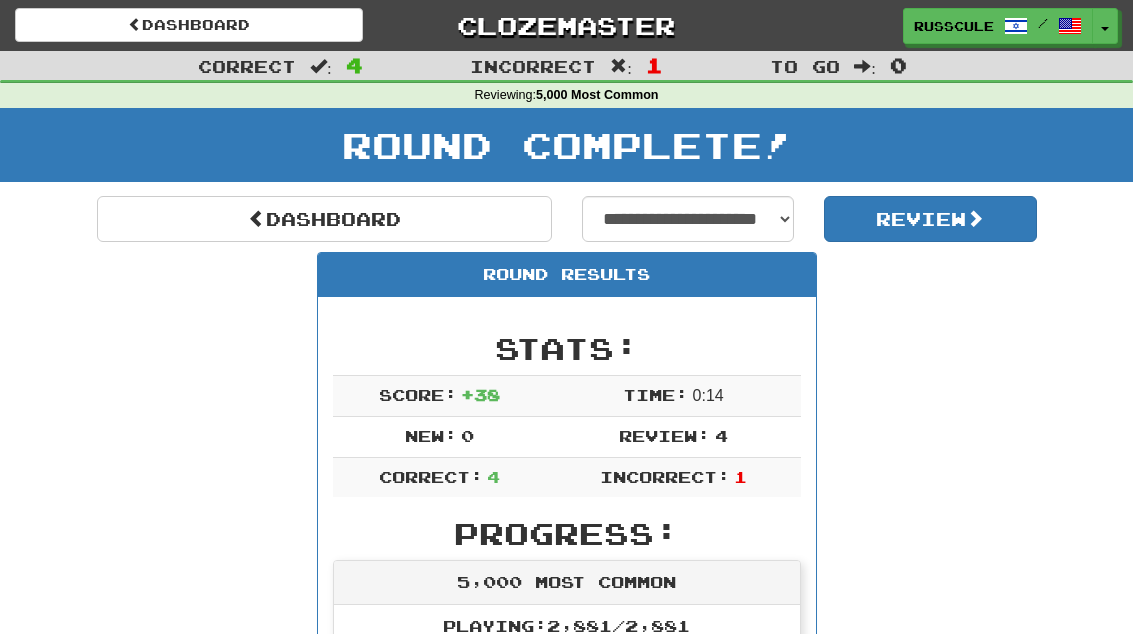 click on "Dashboard" at bounding box center (324, 219) 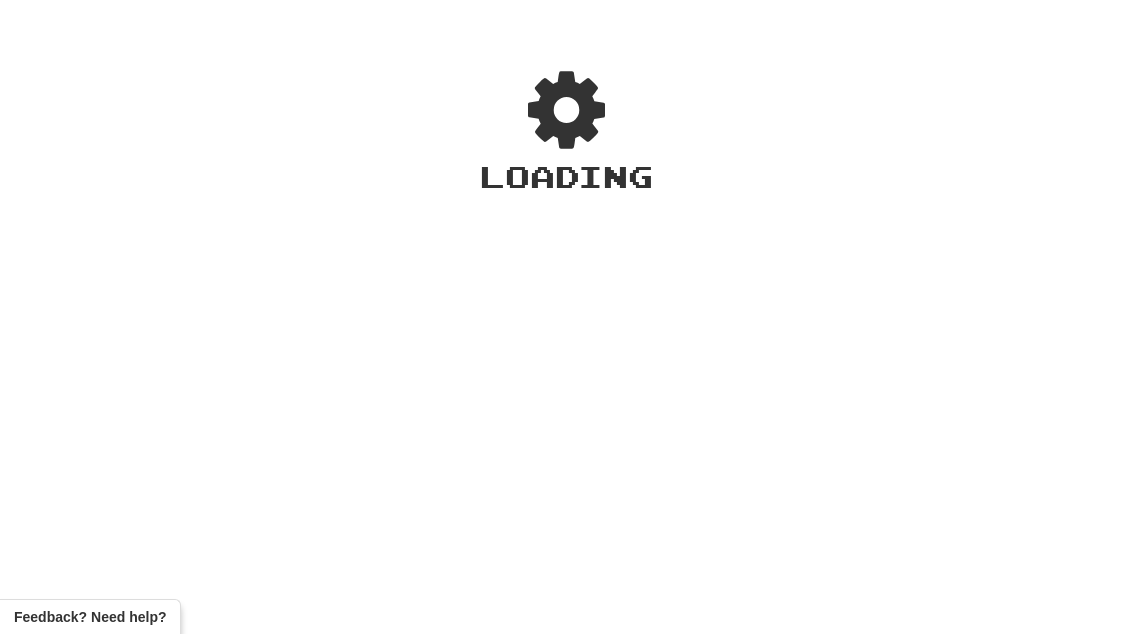 scroll, scrollTop: 0, scrollLeft: 0, axis: both 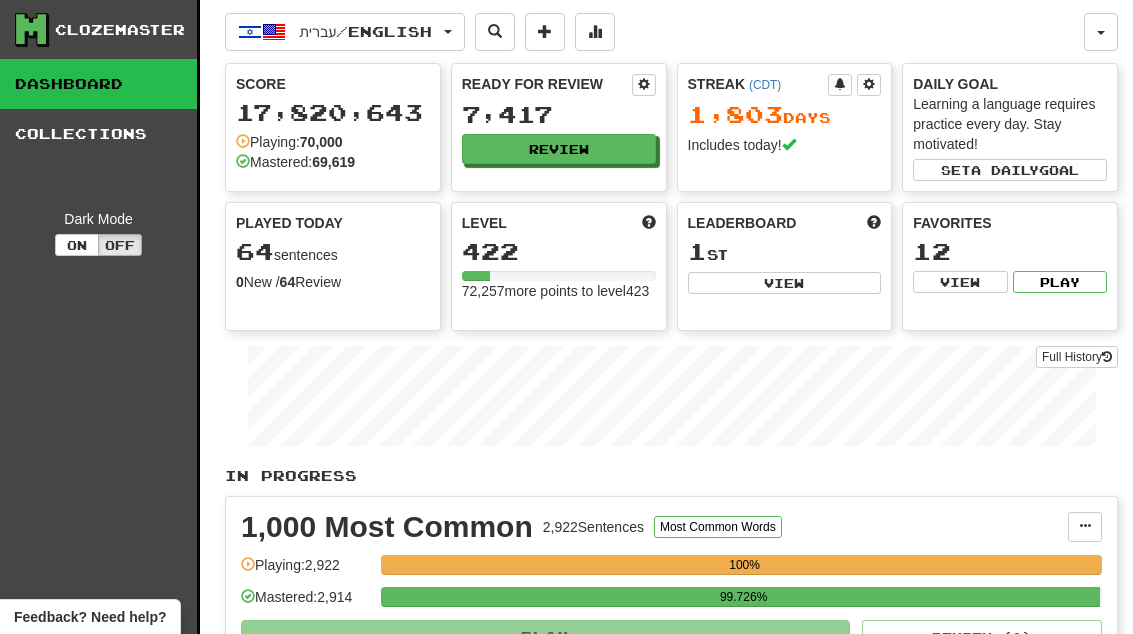 click on "Review" at bounding box center [559, 149] 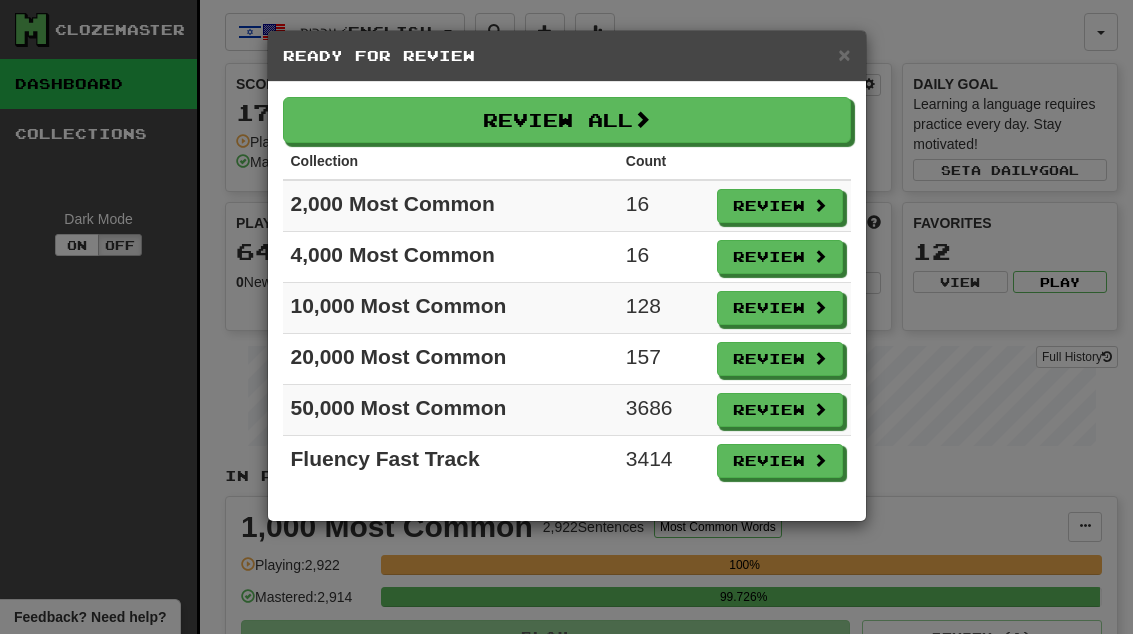 click on "×" at bounding box center (844, 54) 